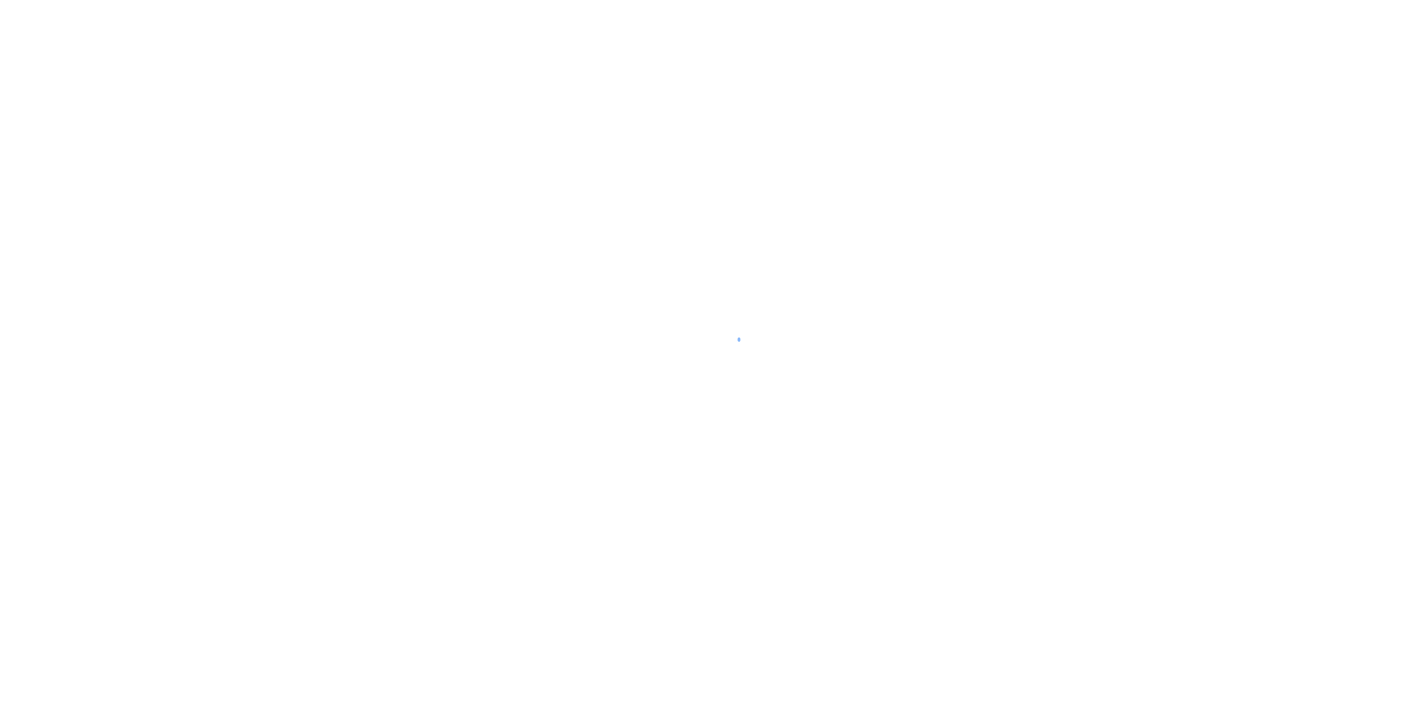 scroll, scrollTop: 0, scrollLeft: 0, axis: both 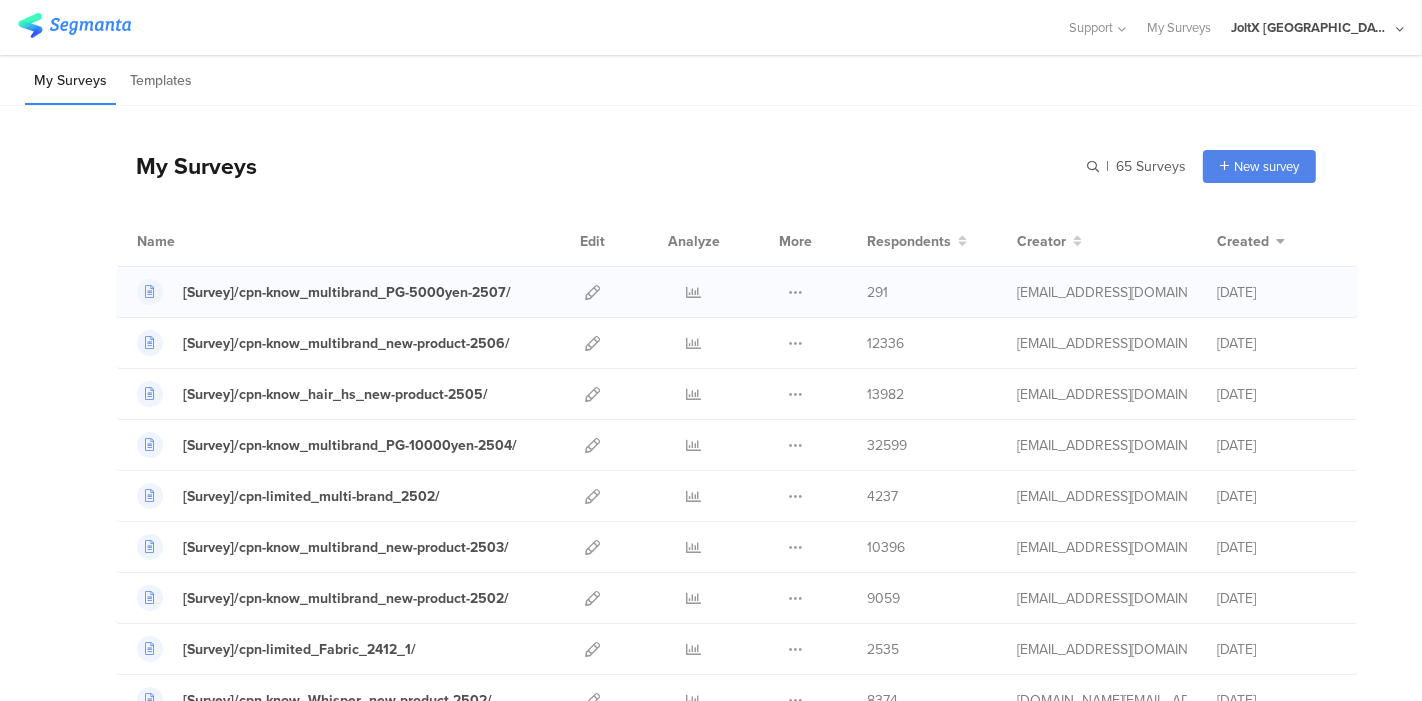 click at bounding box center [694, 292] 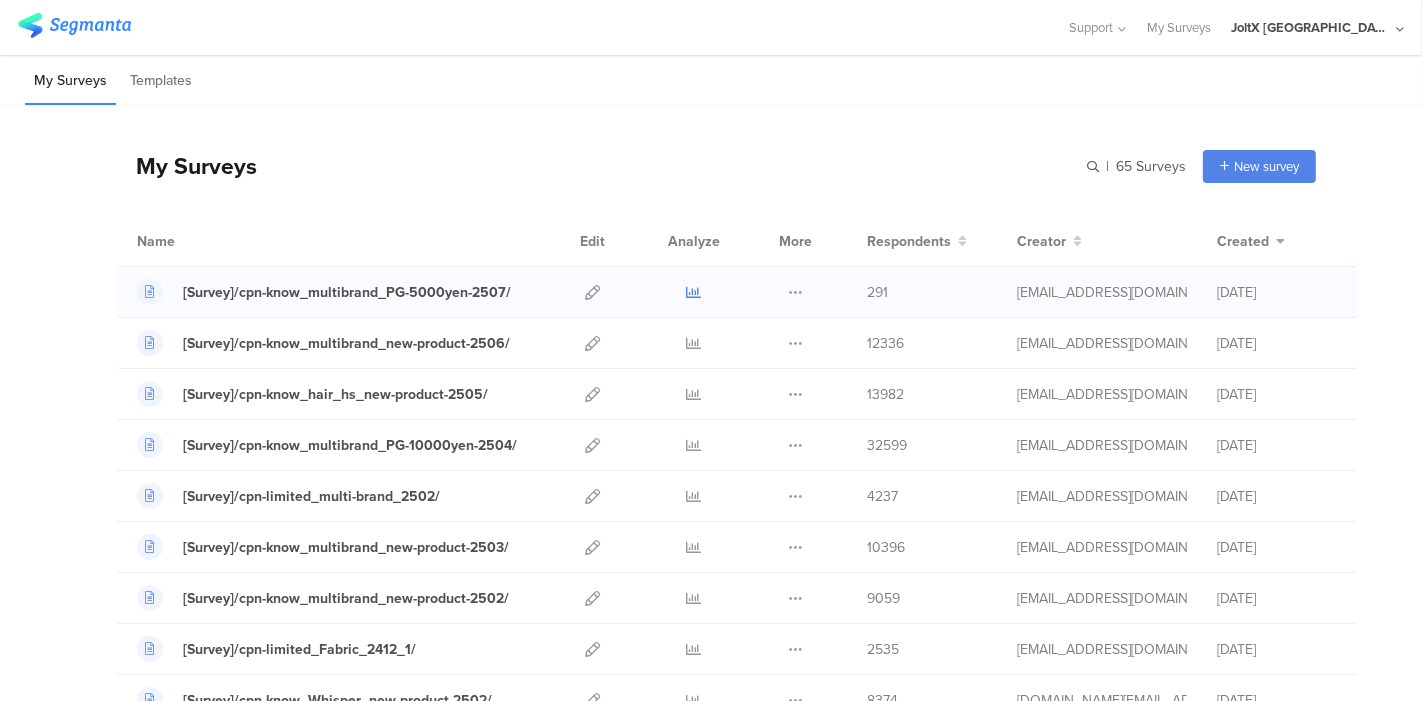 click at bounding box center (694, 292) 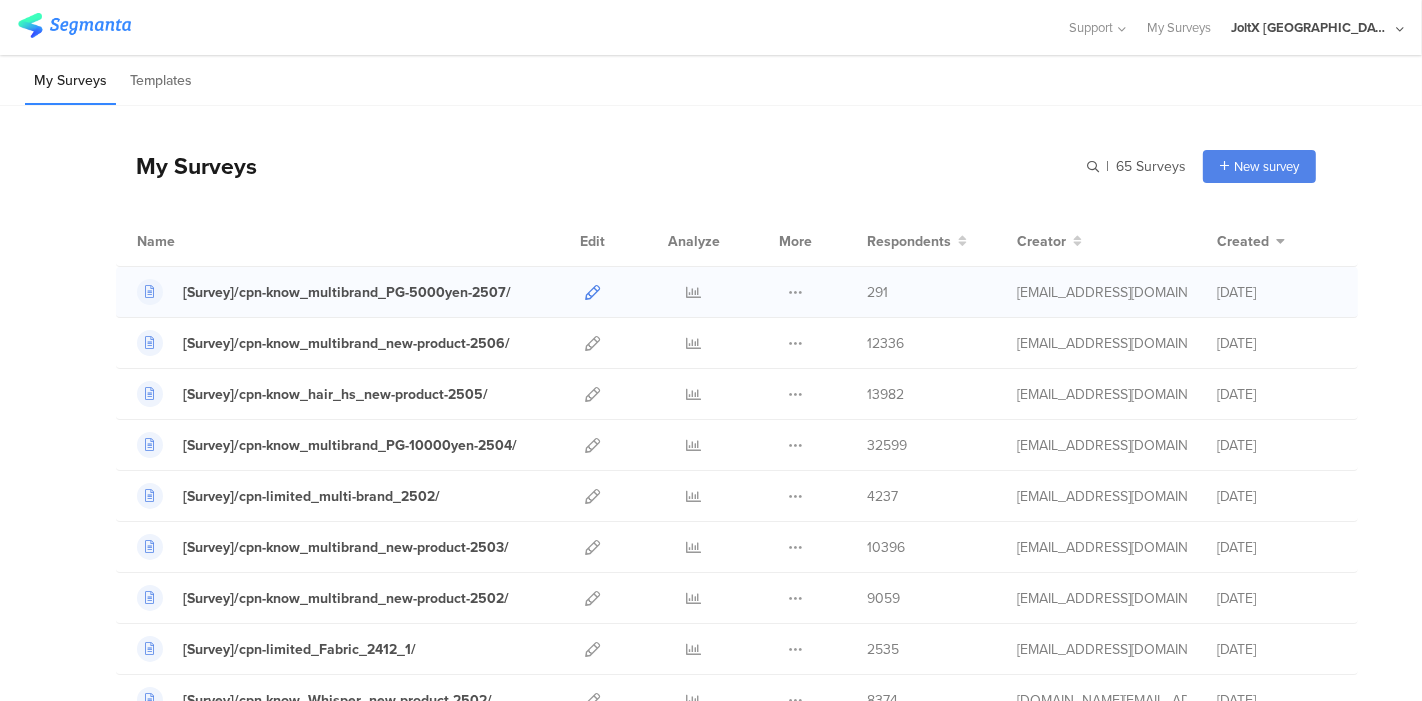 click at bounding box center [592, 292] 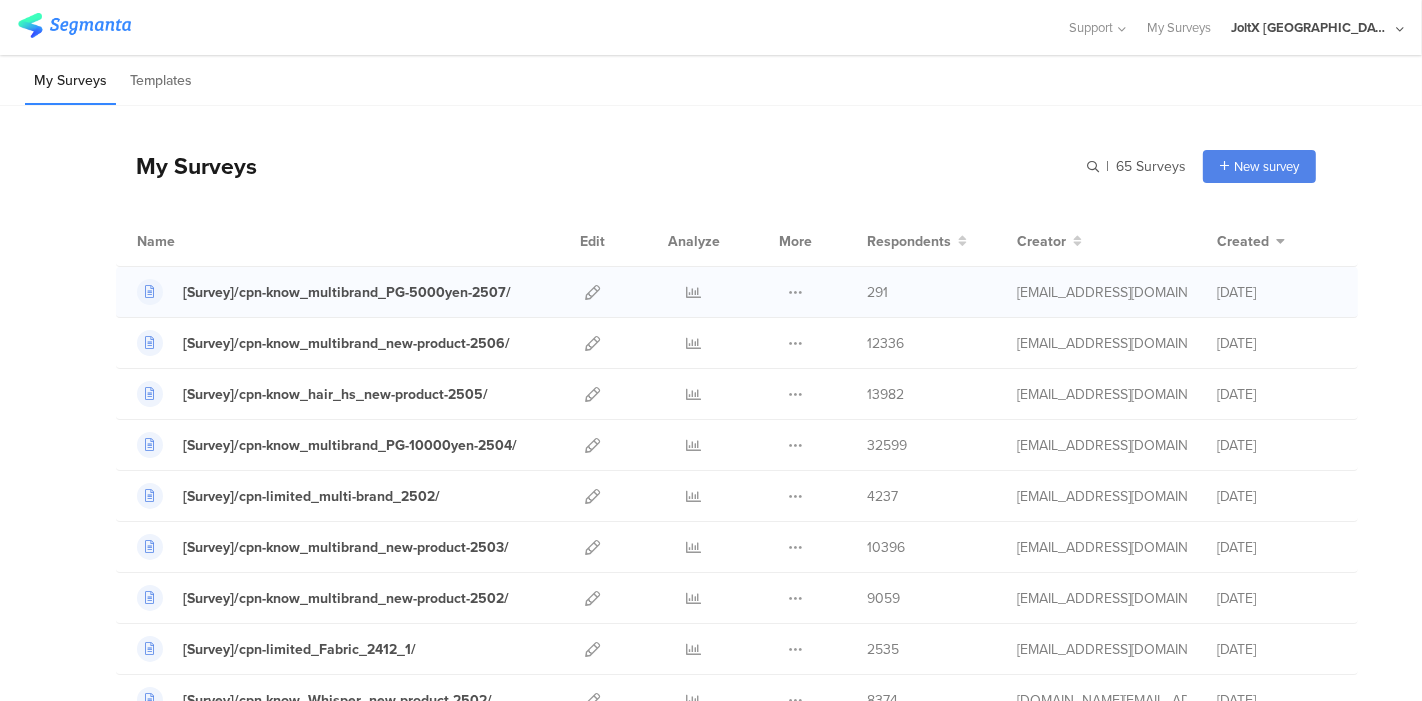 click at bounding box center [592, 292] 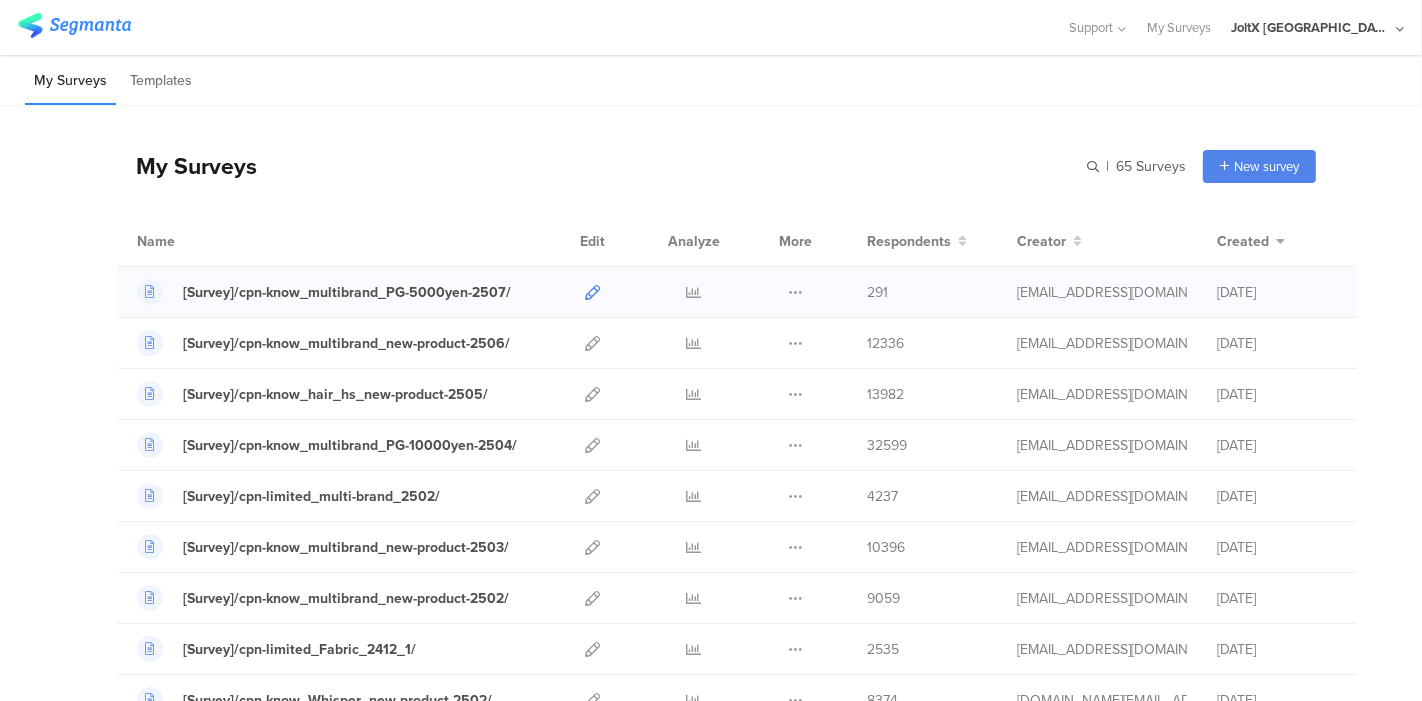 click at bounding box center (592, 292) 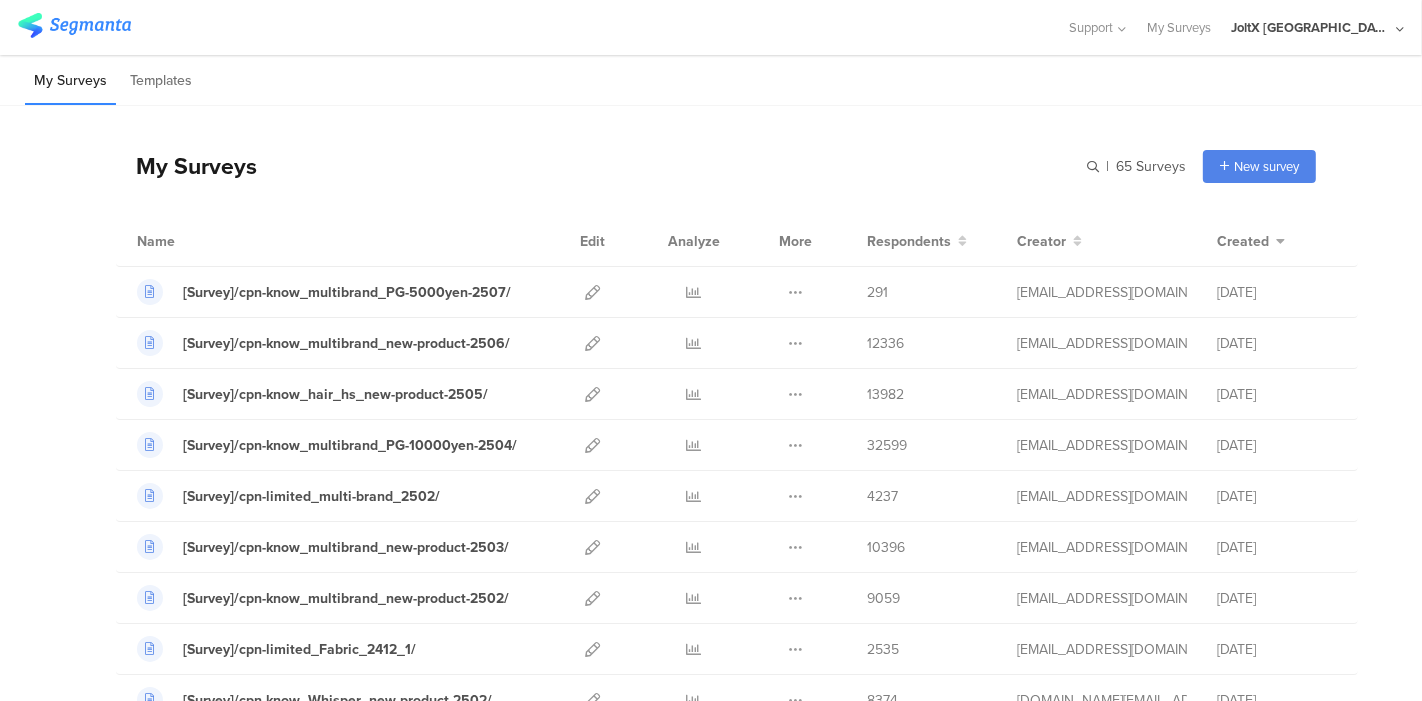 click on "My Surveys
Templates" at bounding box center (711, 80) 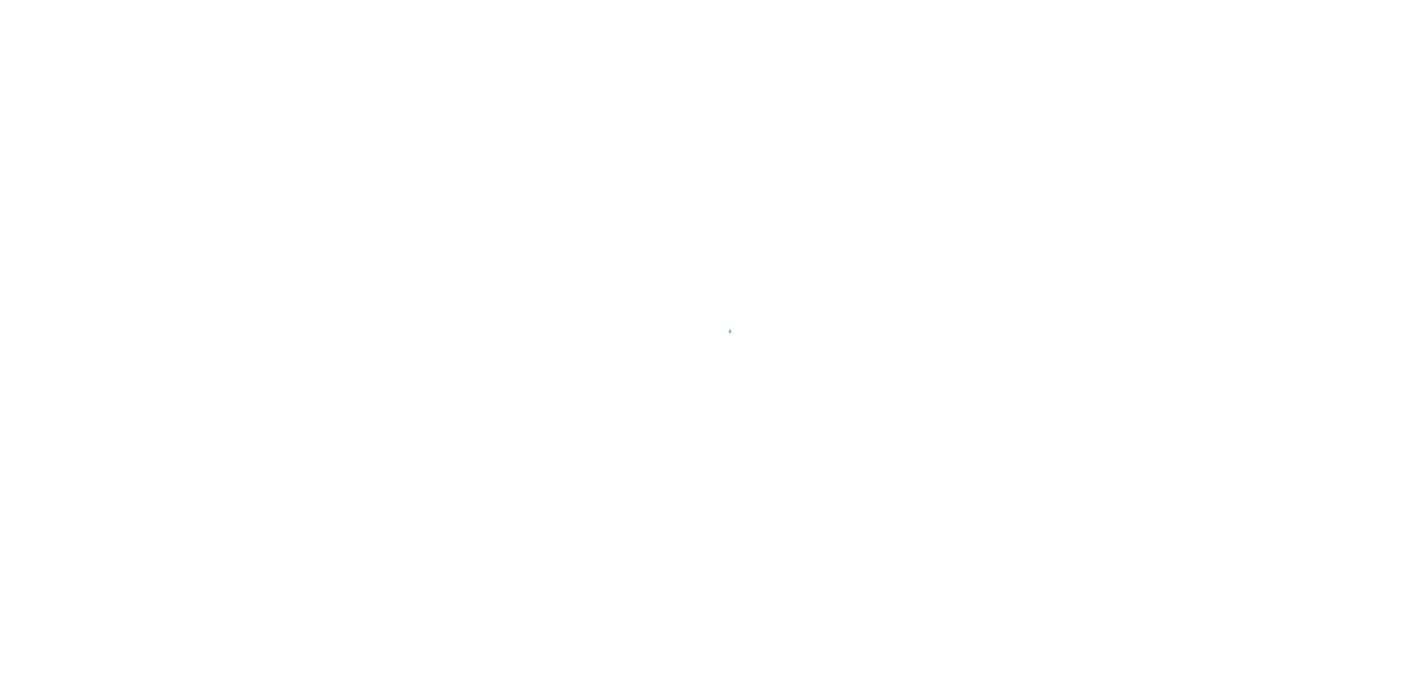 scroll, scrollTop: 0, scrollLeft: 0, axis: both 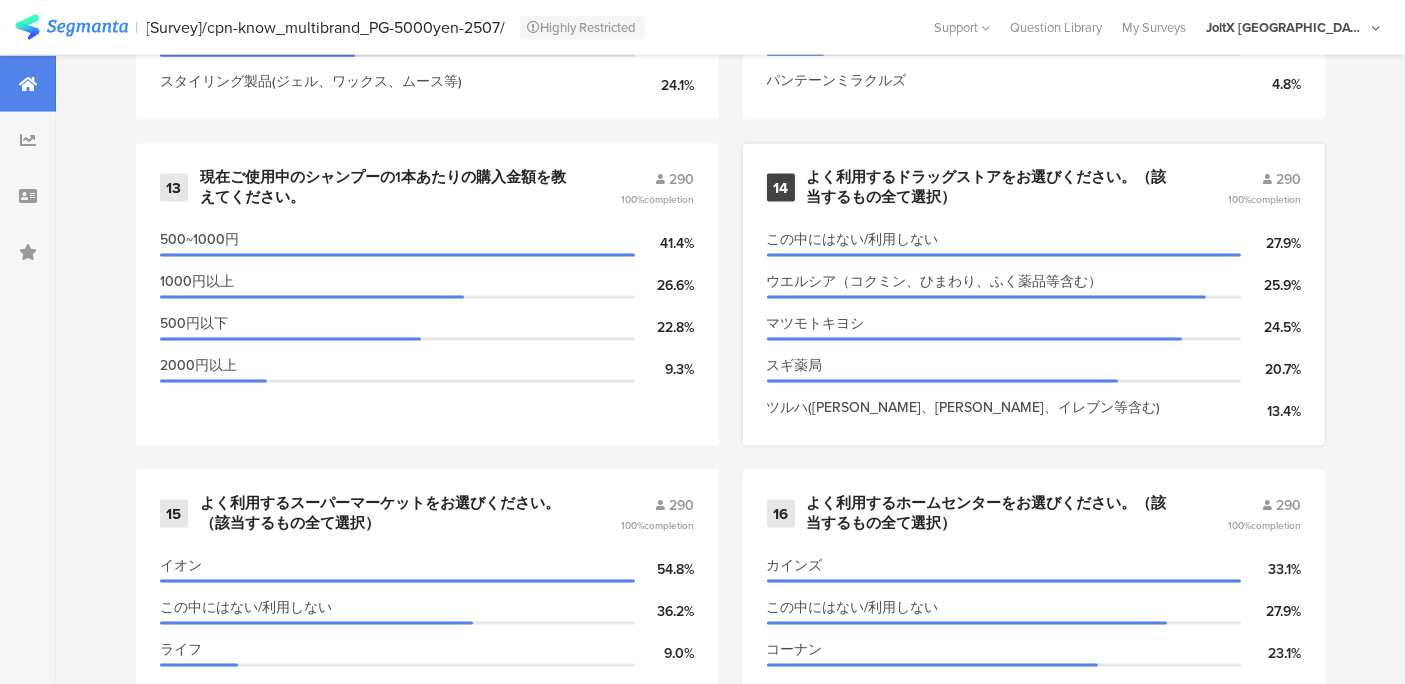 click on "よく利用するドラッグストアをお選びください。（該当するもの全て選択）" at bounding box center (993, 187) 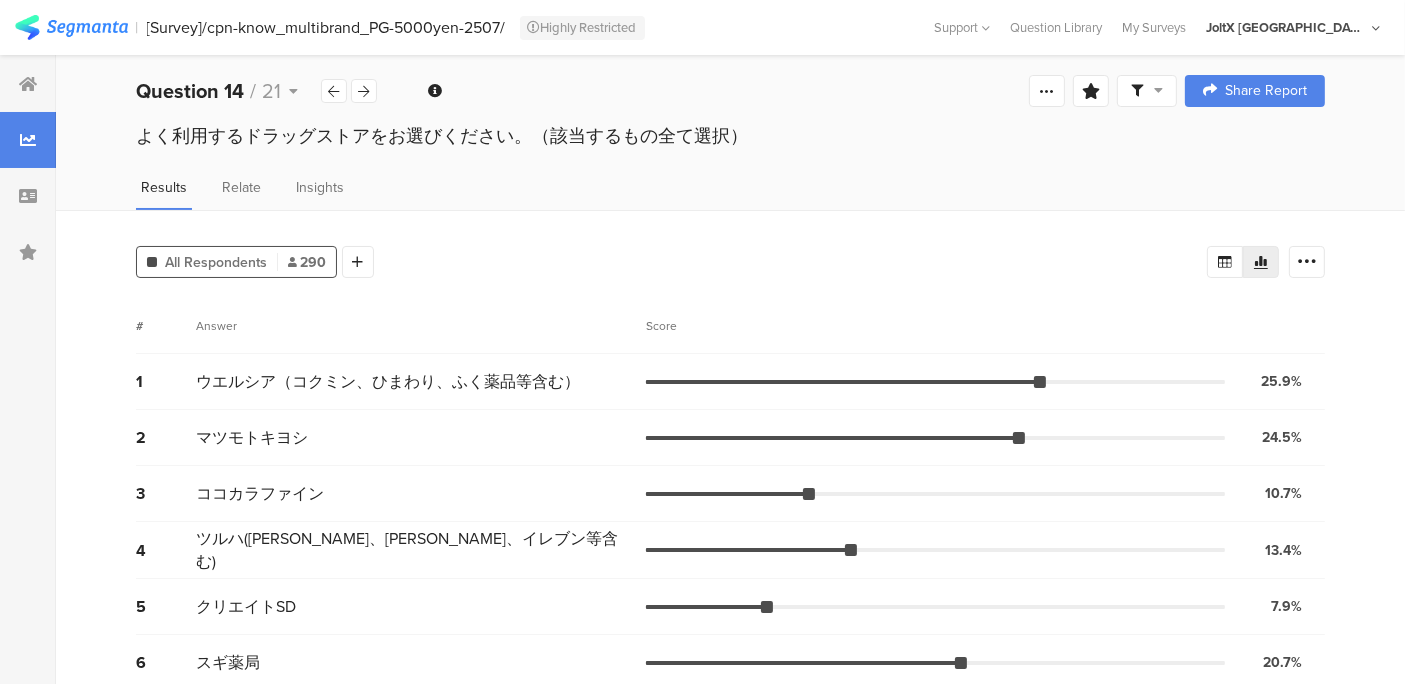 scroll, scrollTop: 0, scrollLeft: 0, axis: both 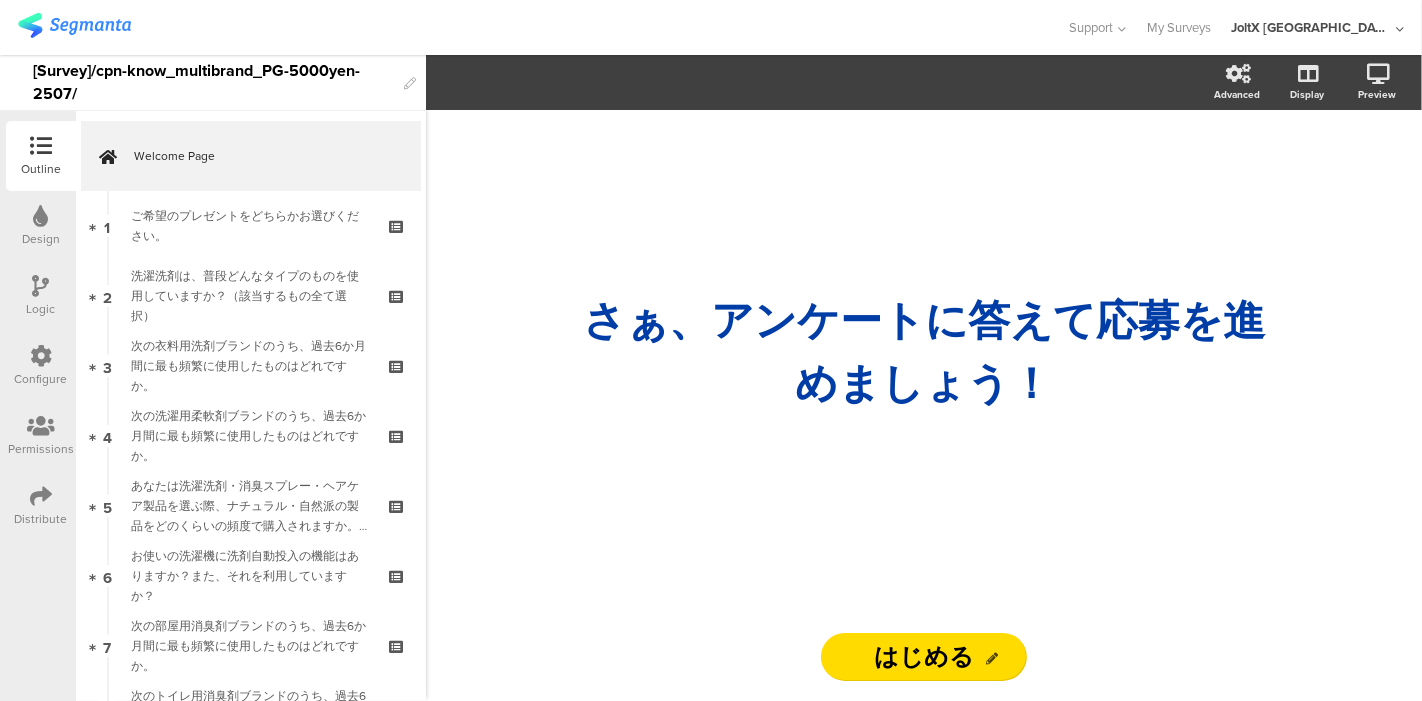 click at bounding box center [41, 356] 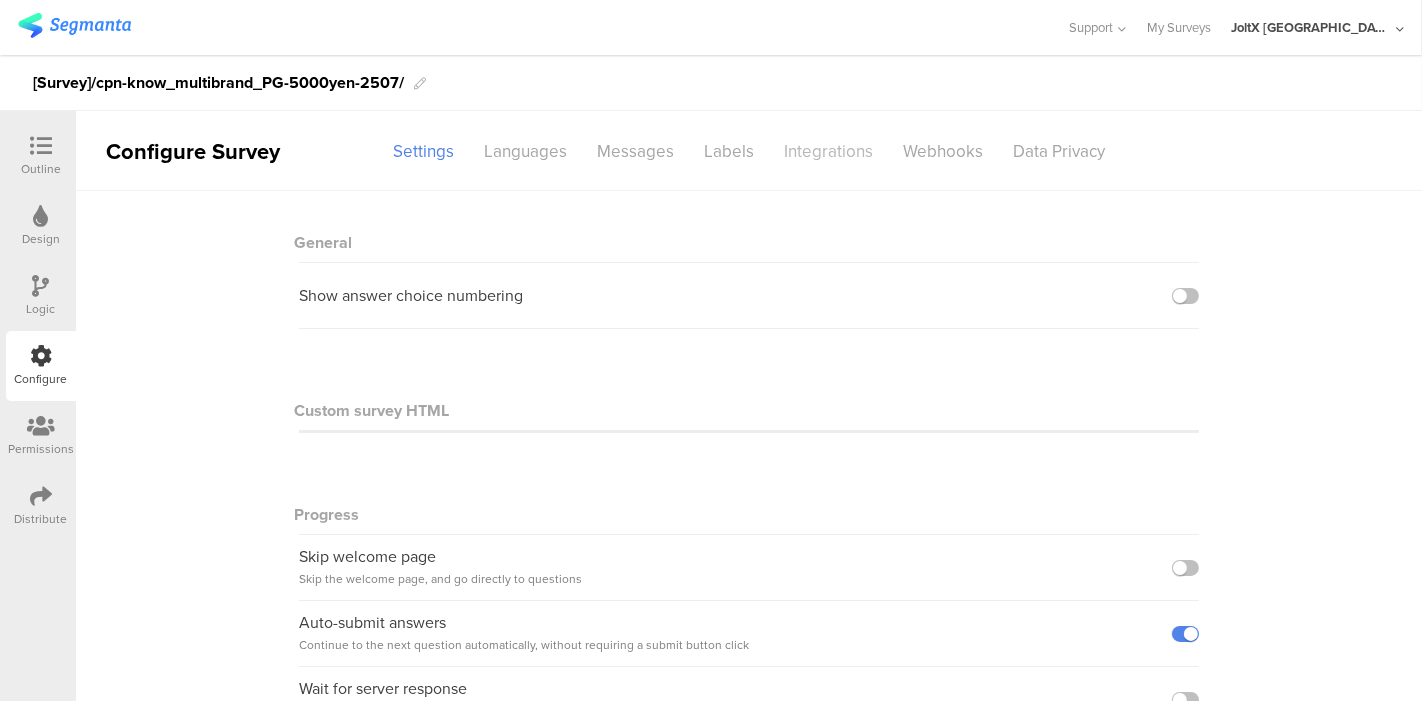 click on "Integrations" at bounding box center [828, 151] 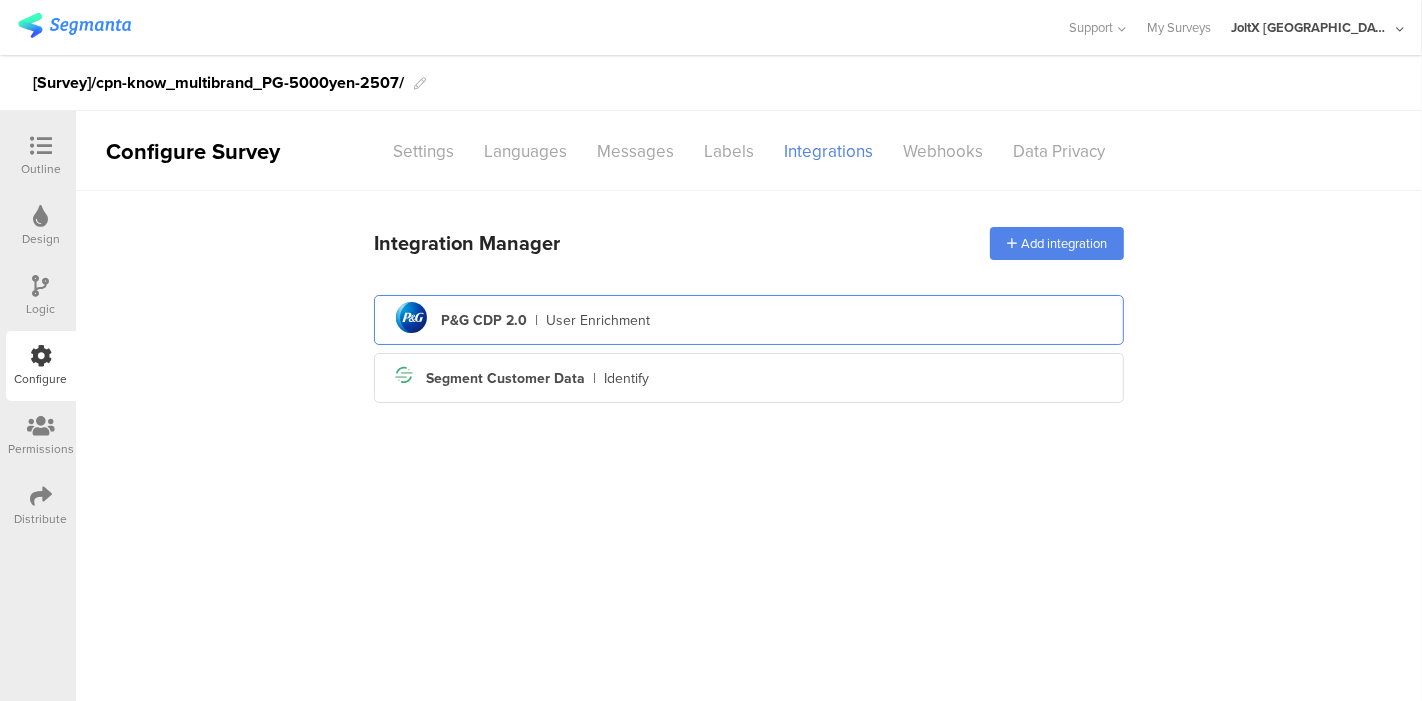 click on "pg logo                                                                         P&G CDP 2.0   |   User Enrichment" at bounding box center [749, 320] 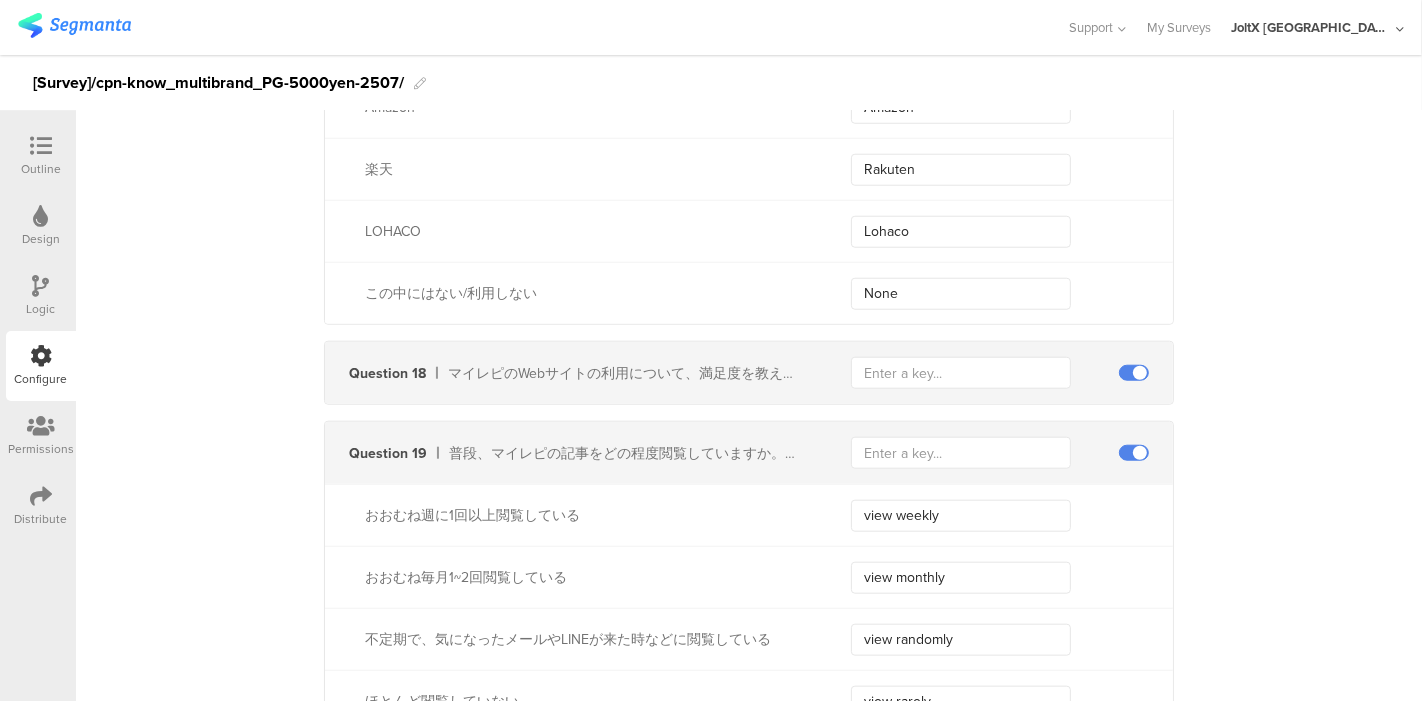 scroll, scrollTop: 8000, scrollLeft: 0, axis: vertical 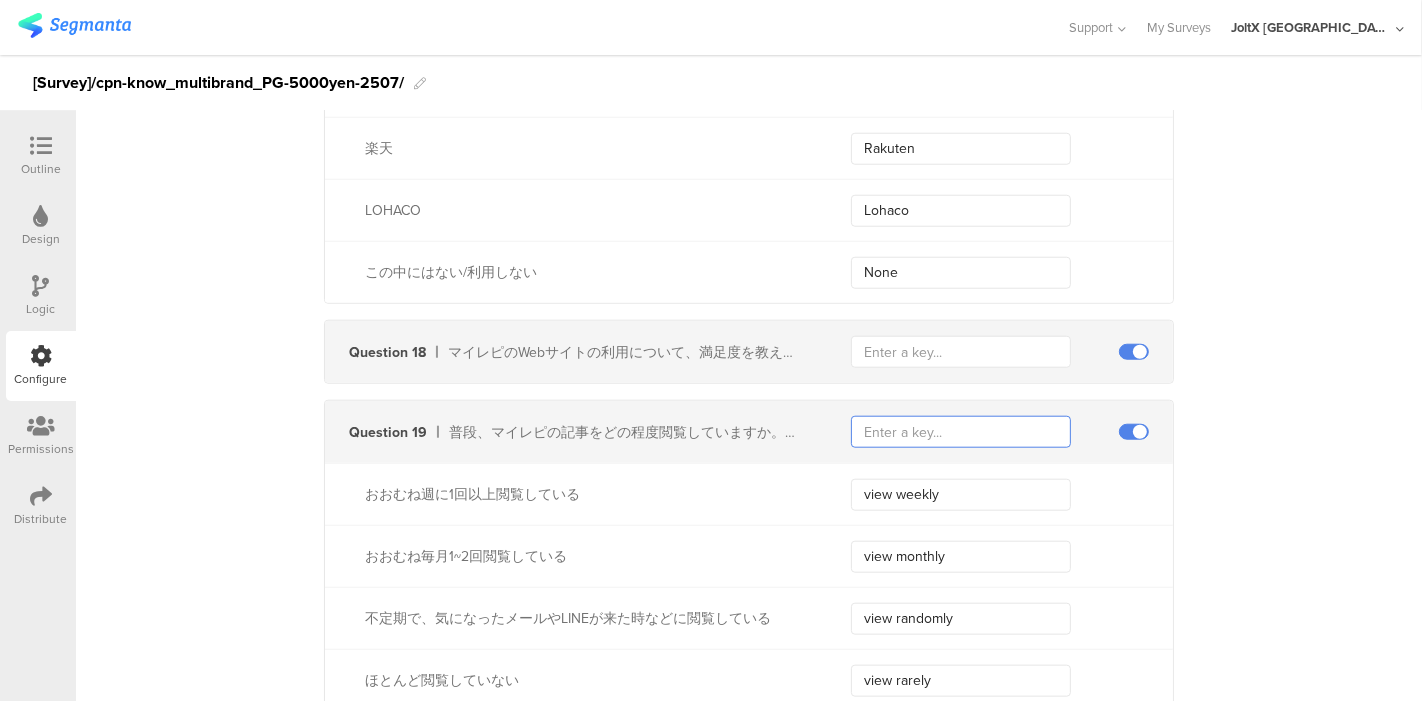 click at bounding box center (961, 432) 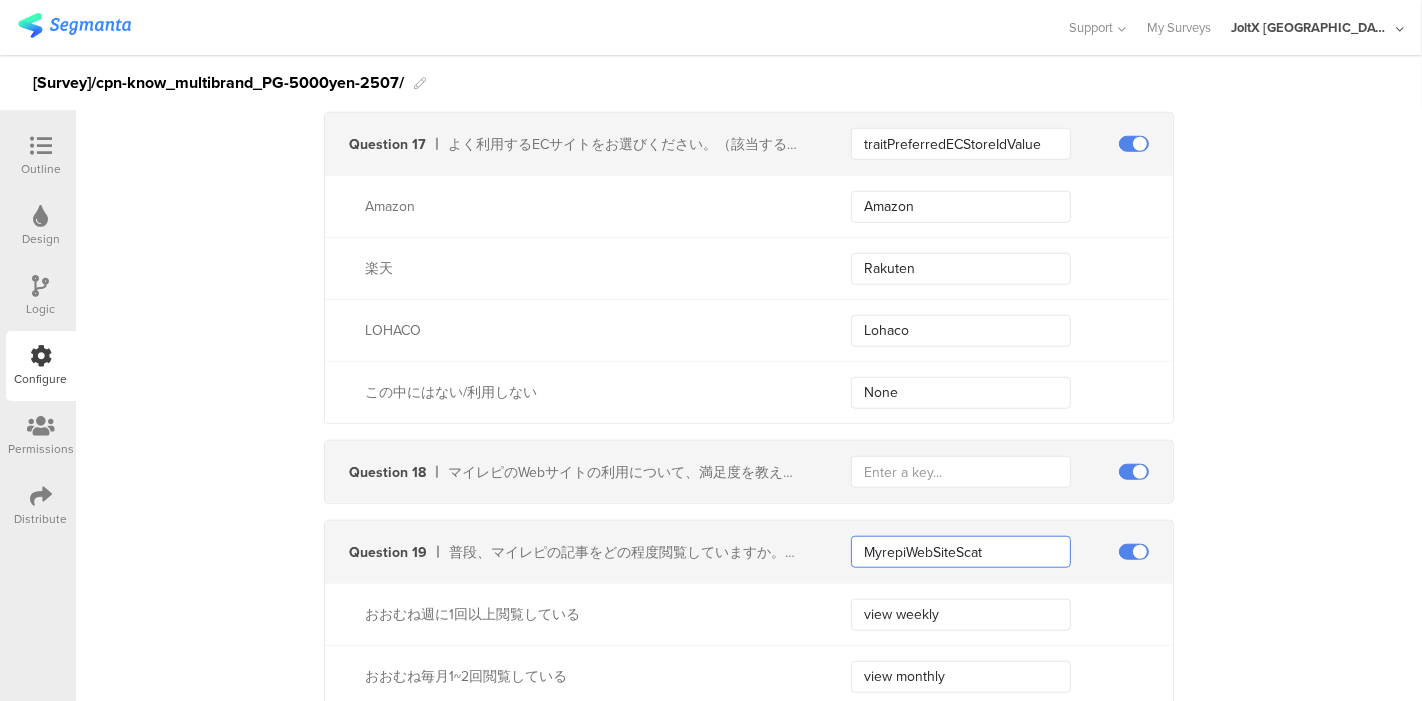 scroll, scrollTop: 7777, scrollLeft: 0, axis: vertical 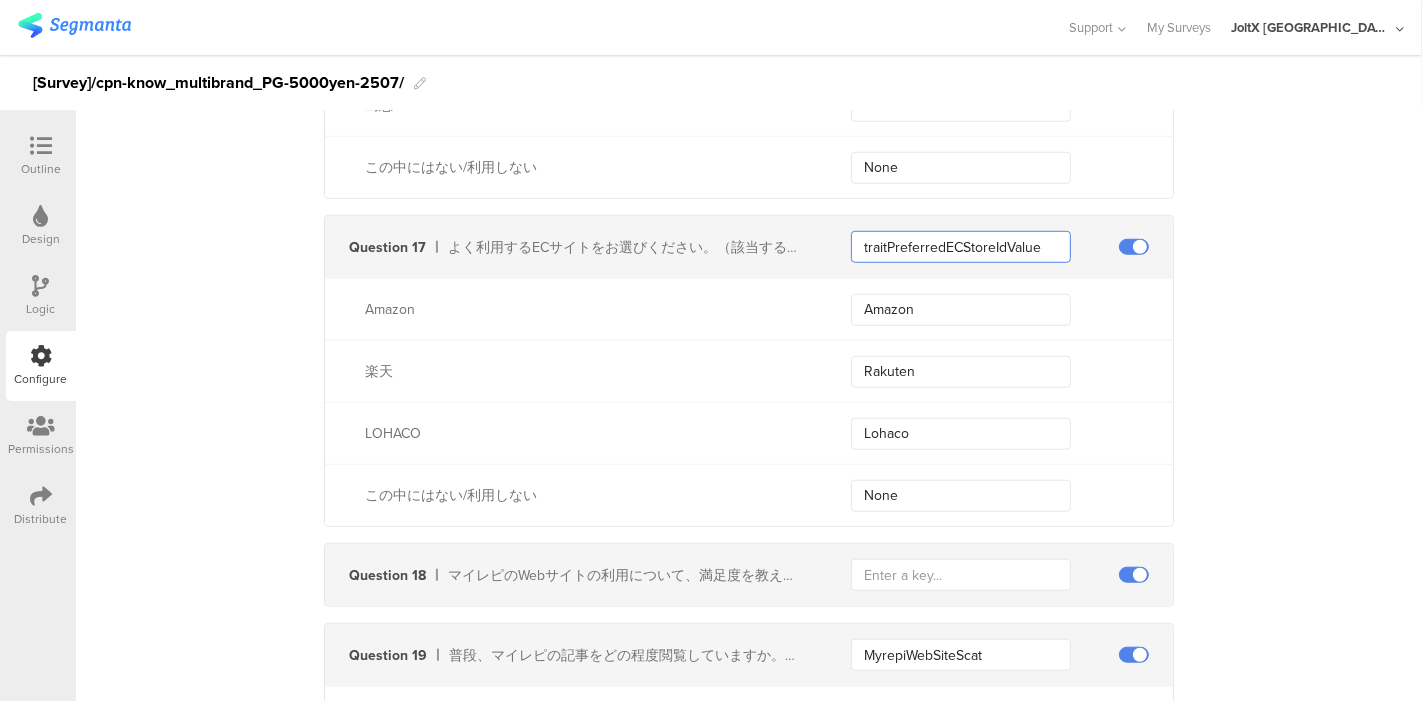 drag, startPoint x: 877, startPoint y: 239, endPoint x: 849, endPoint y: 249, distance: 29.732138 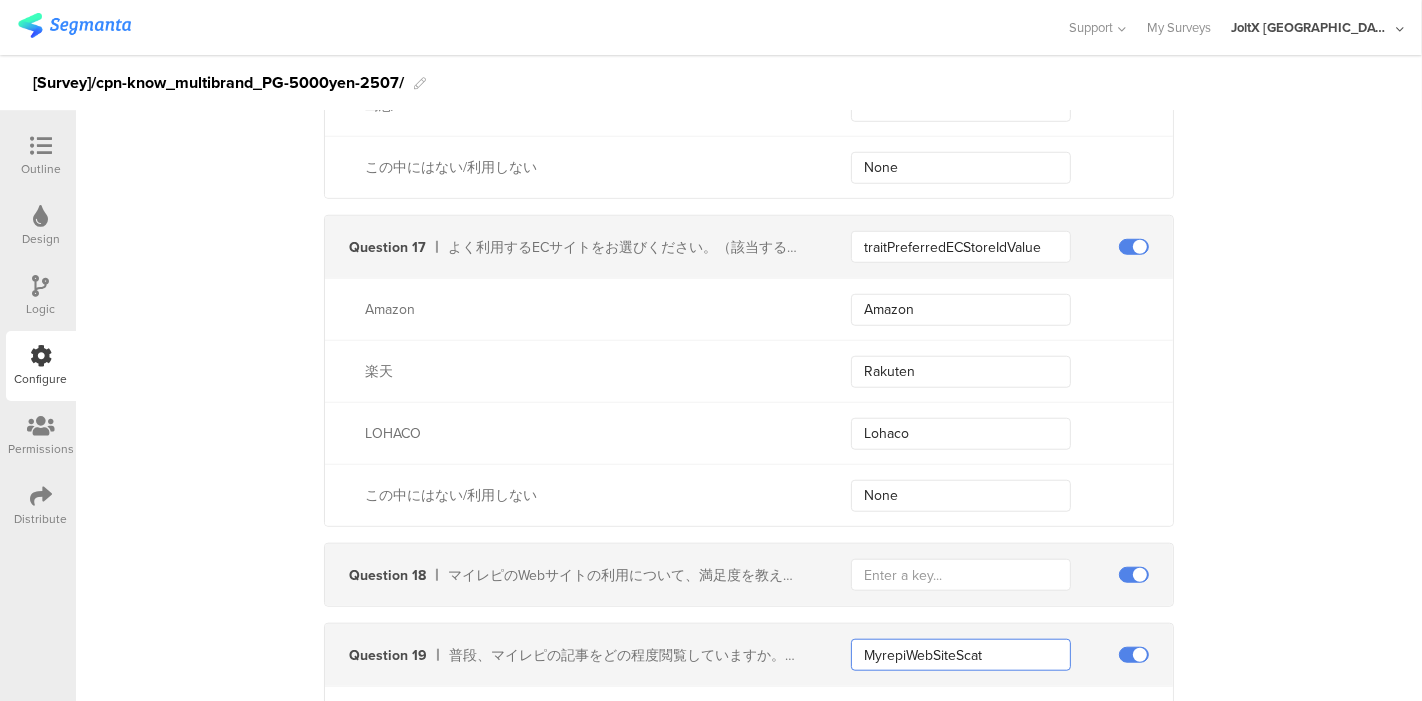 click on "MyrepiWebSiteScat" at bounding box center [961, 655] 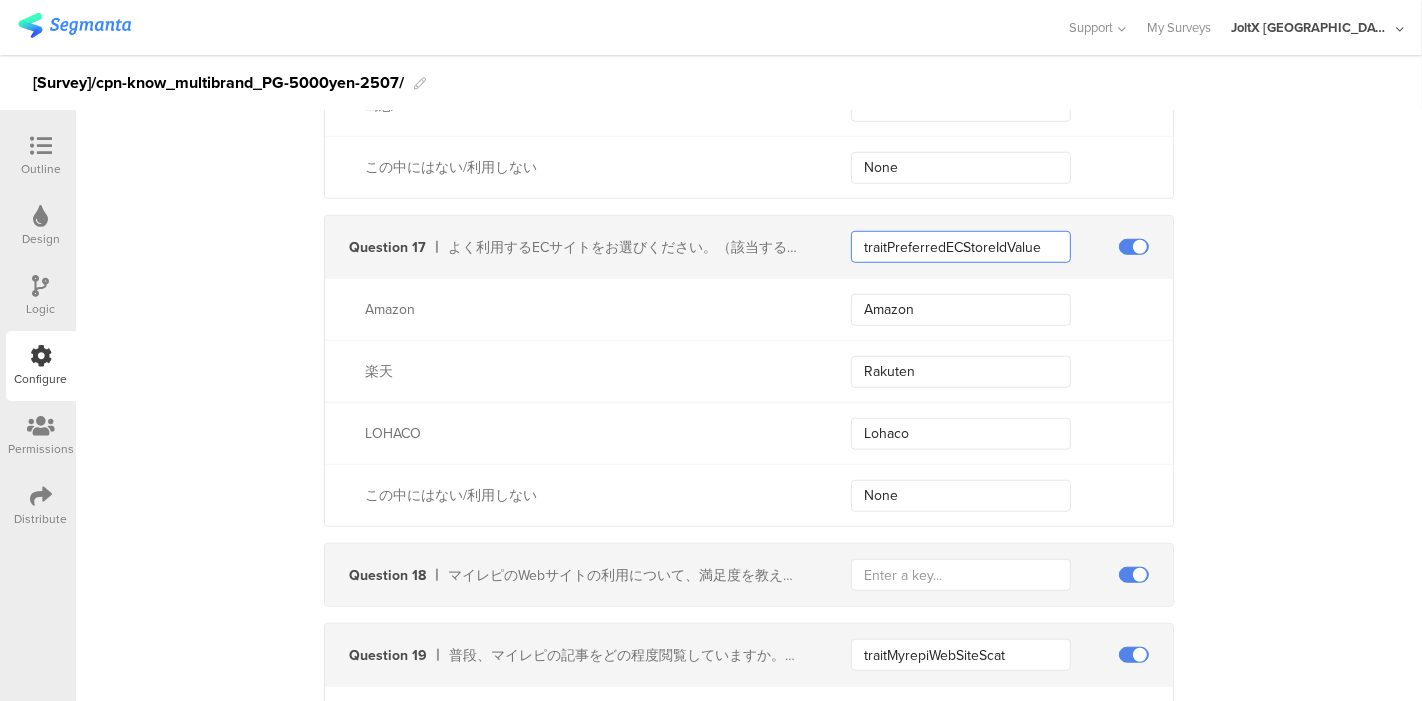 drag, startPoint x: 985, startPoint y: 236, endPoint x: 1046, endPoint y: 242, distance: 61.294373 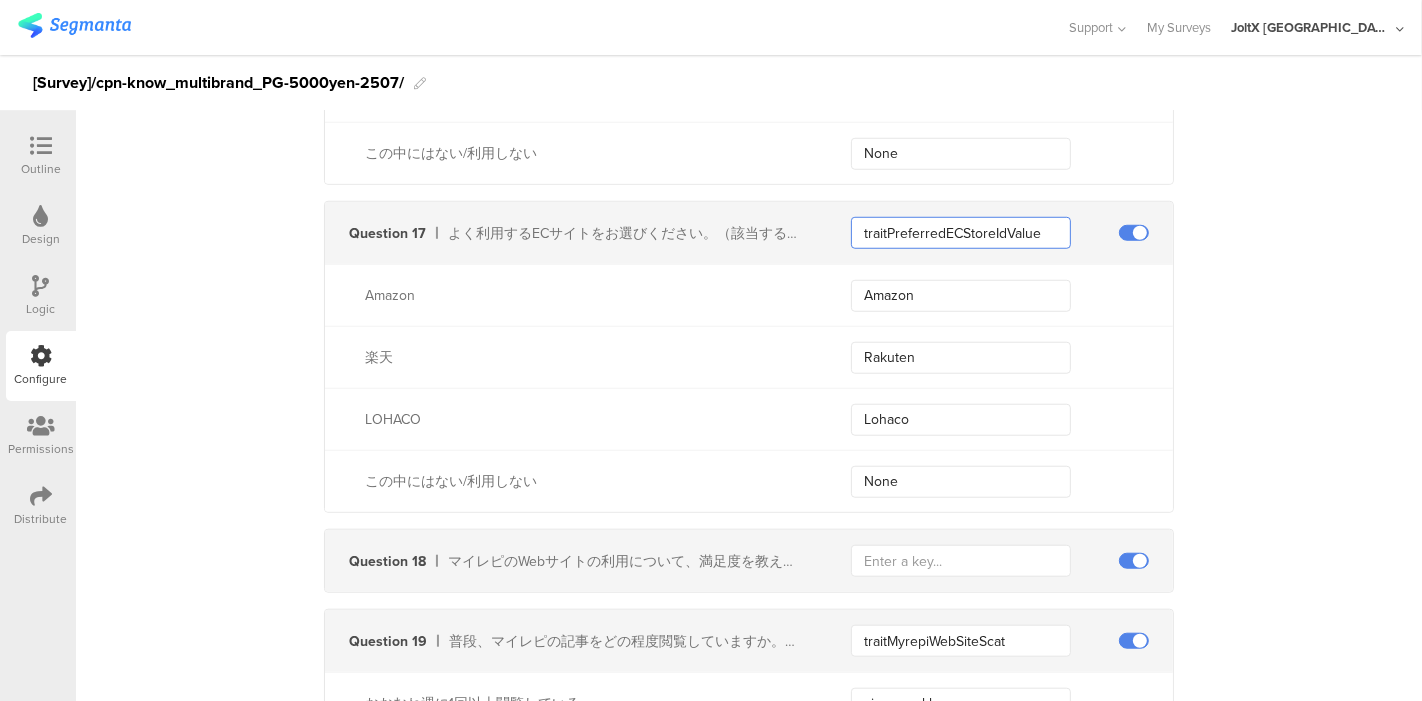 scroll, scrollTop: 7888, scrollLeft: 0, axis: vertical 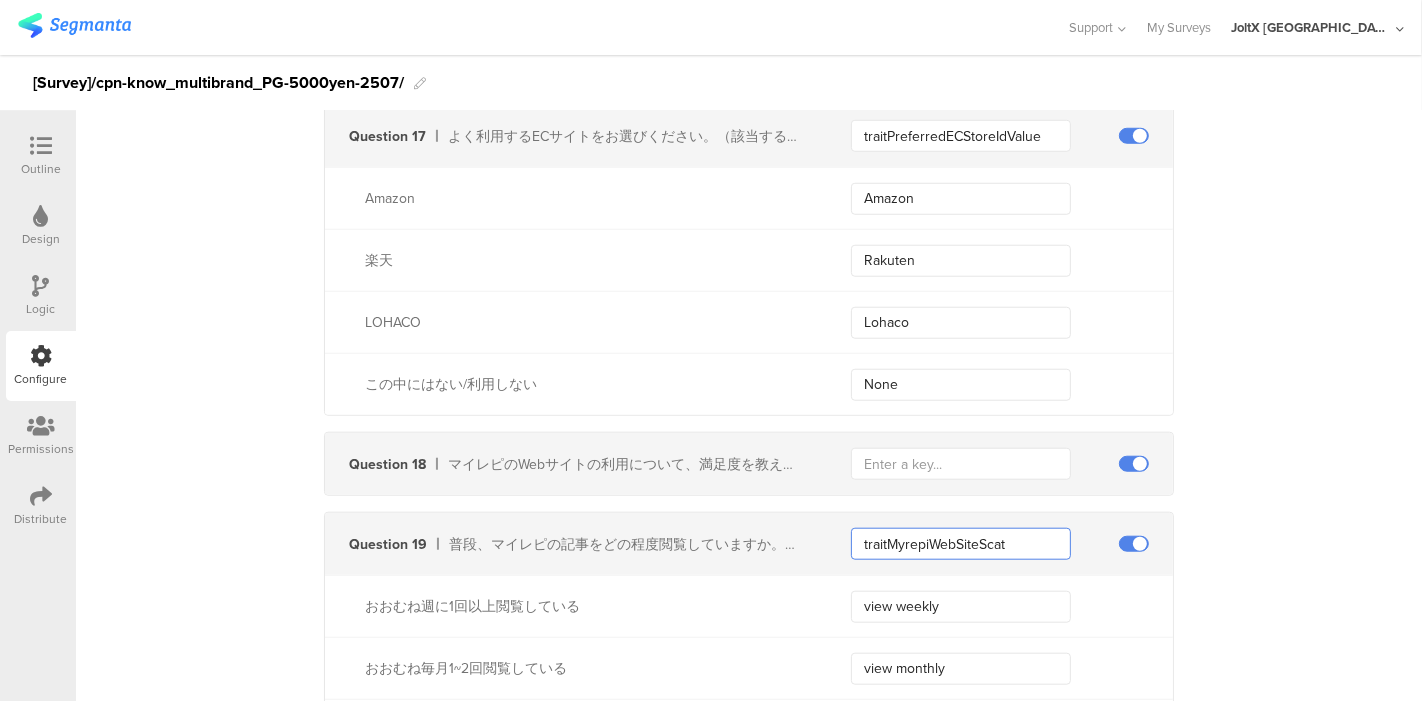 click on "traitMyrepiWebSiteScat" at bounding box center [961, 544] 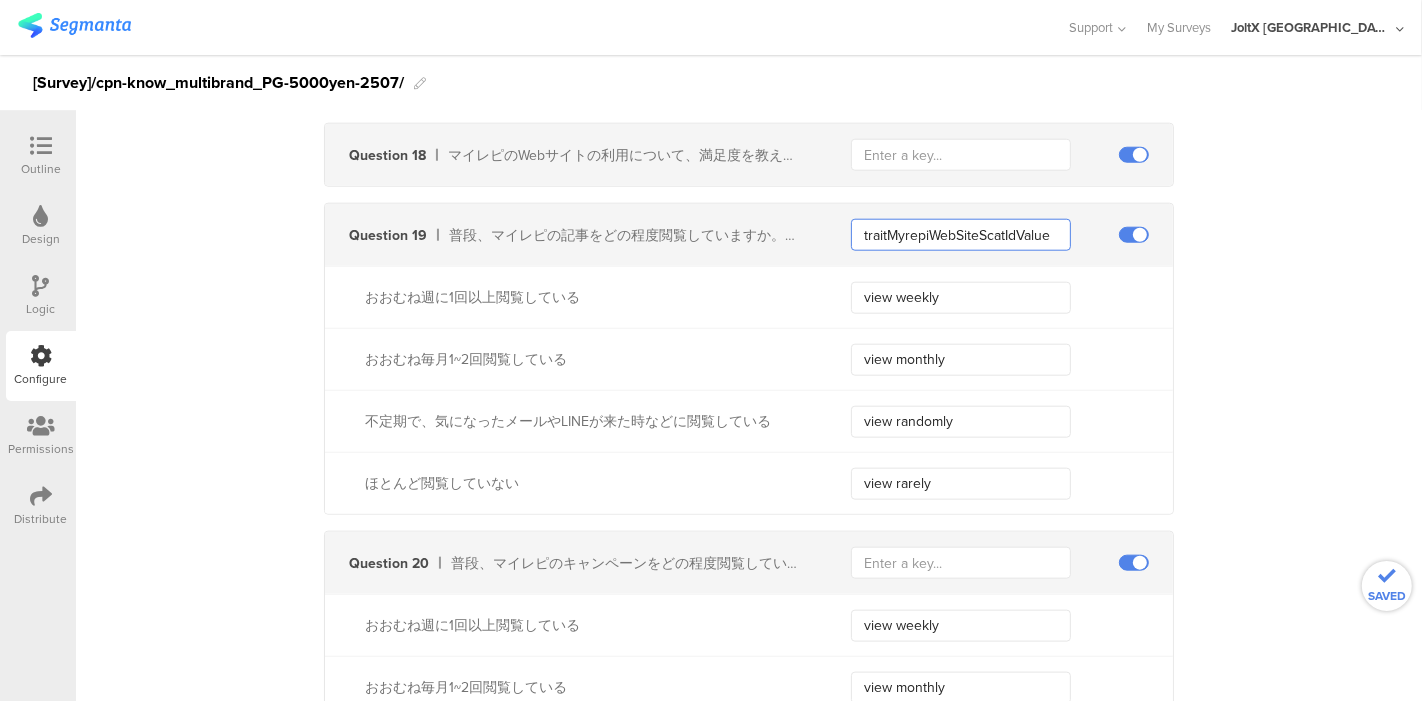 scroll, scrollTop: 8222, scrollLeft: 0, axis: vertical 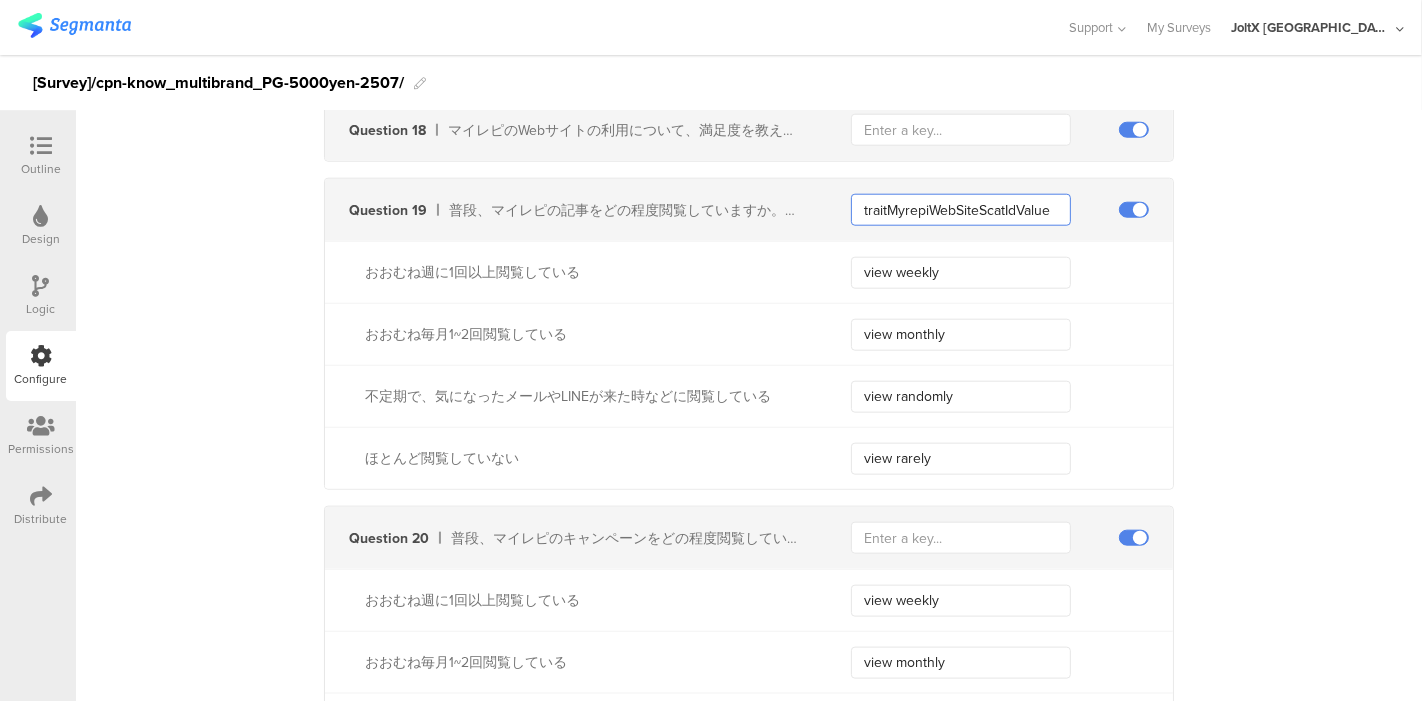 type on "traitMyrepiWebSiteScatIdValue" 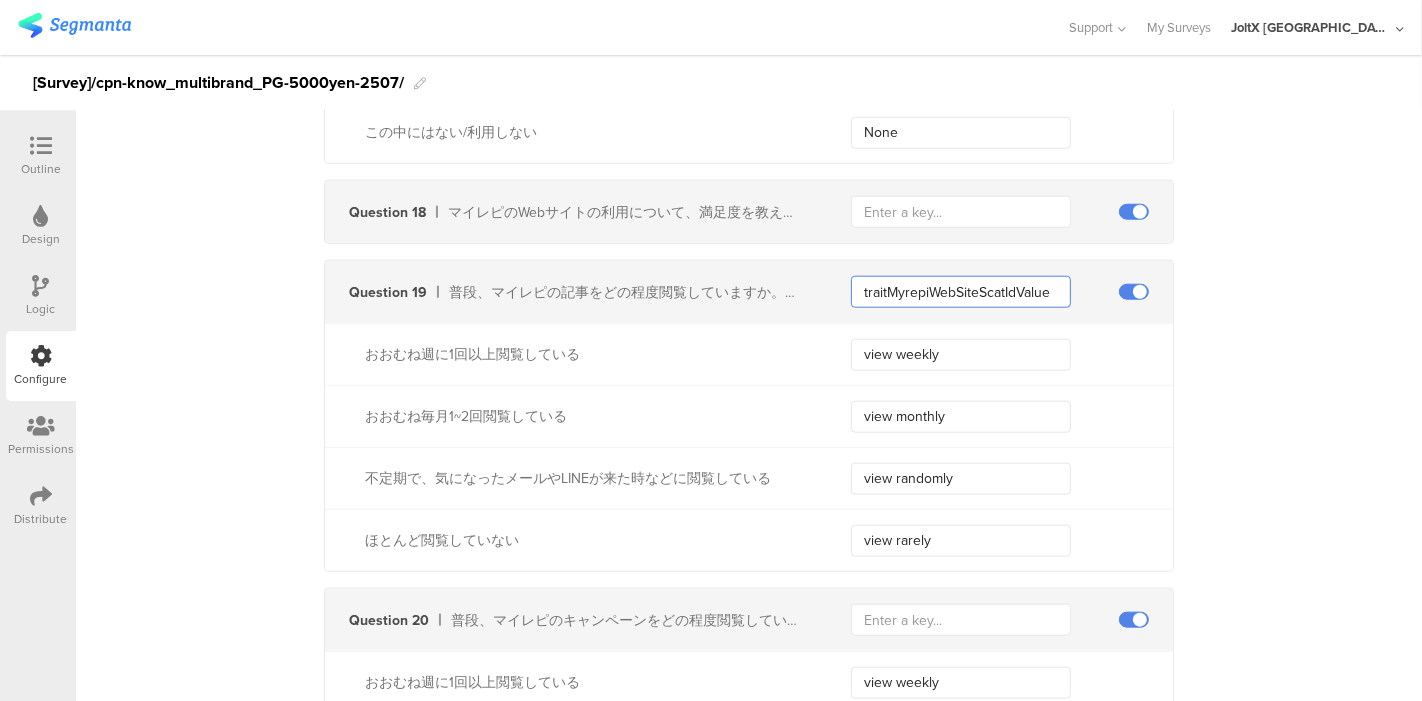 scroll, scrollTop: 8111, scrollLeft: 0, axis: vertical 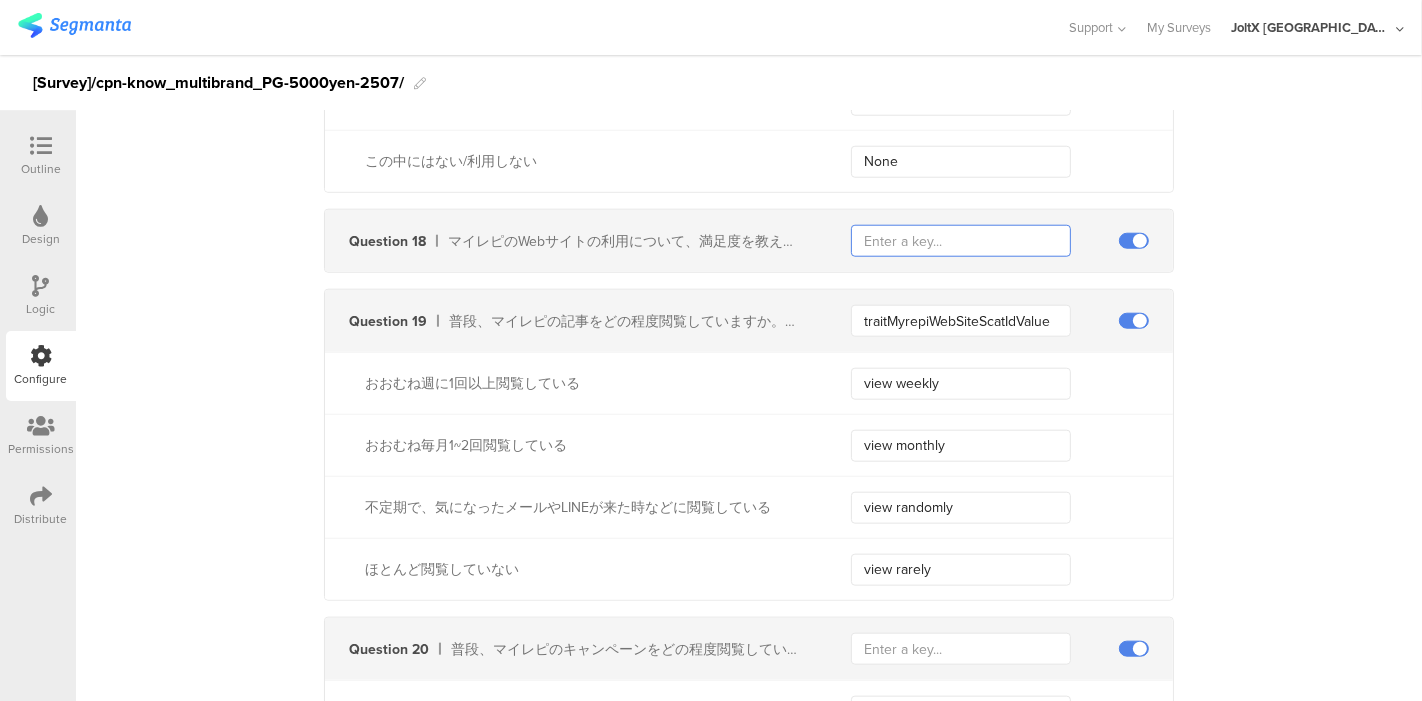 click at bounding box center [961, 241] 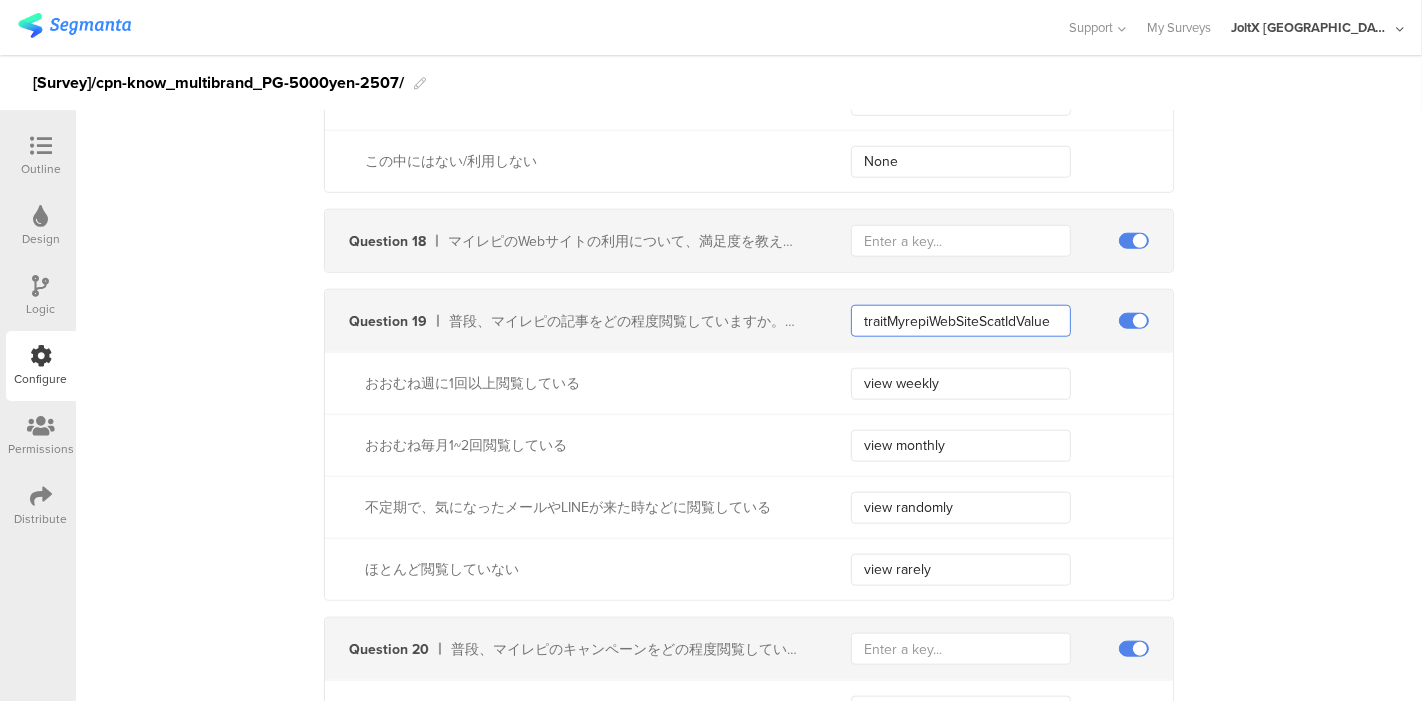 click on "traitMyrepiWebSiteScatIdValue" at bounding box center (961, 321) 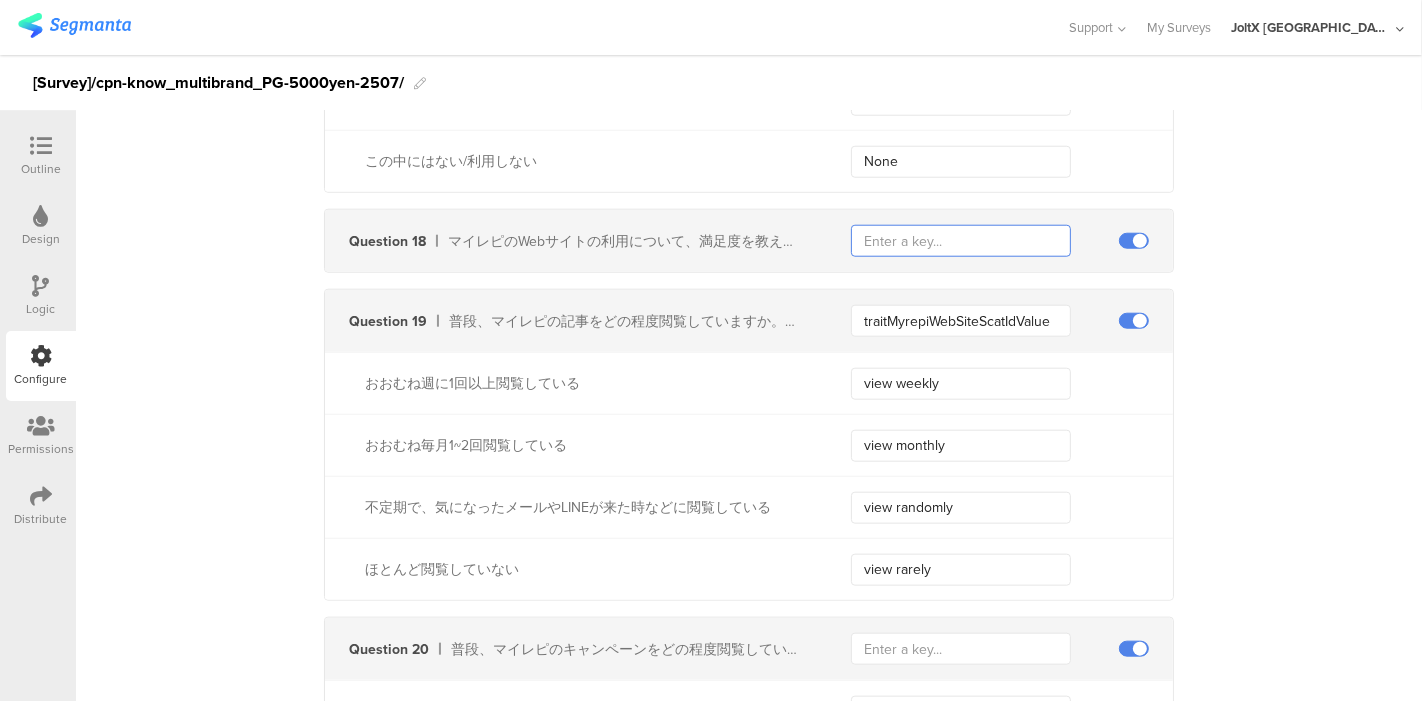 click at bounding box center [961, 241] 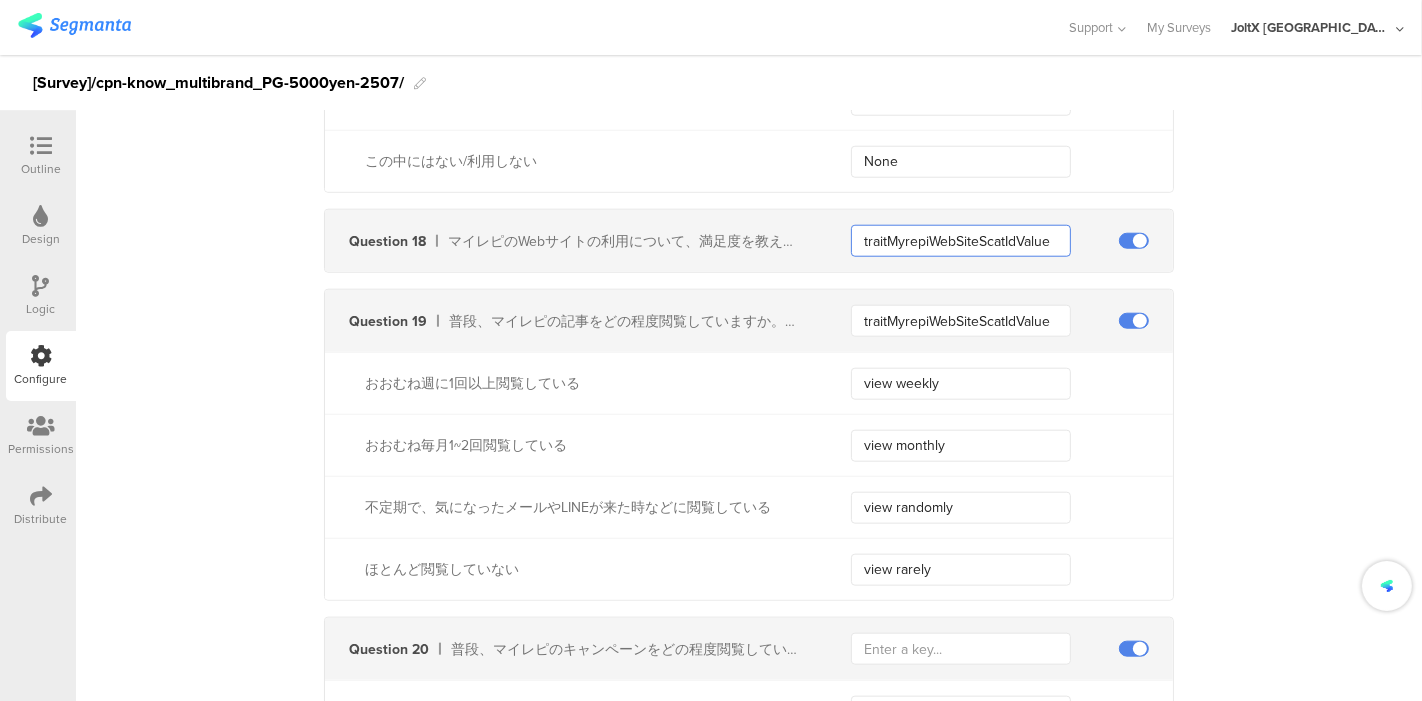 type on "traitMyrepiWebSiteScatIdValue" 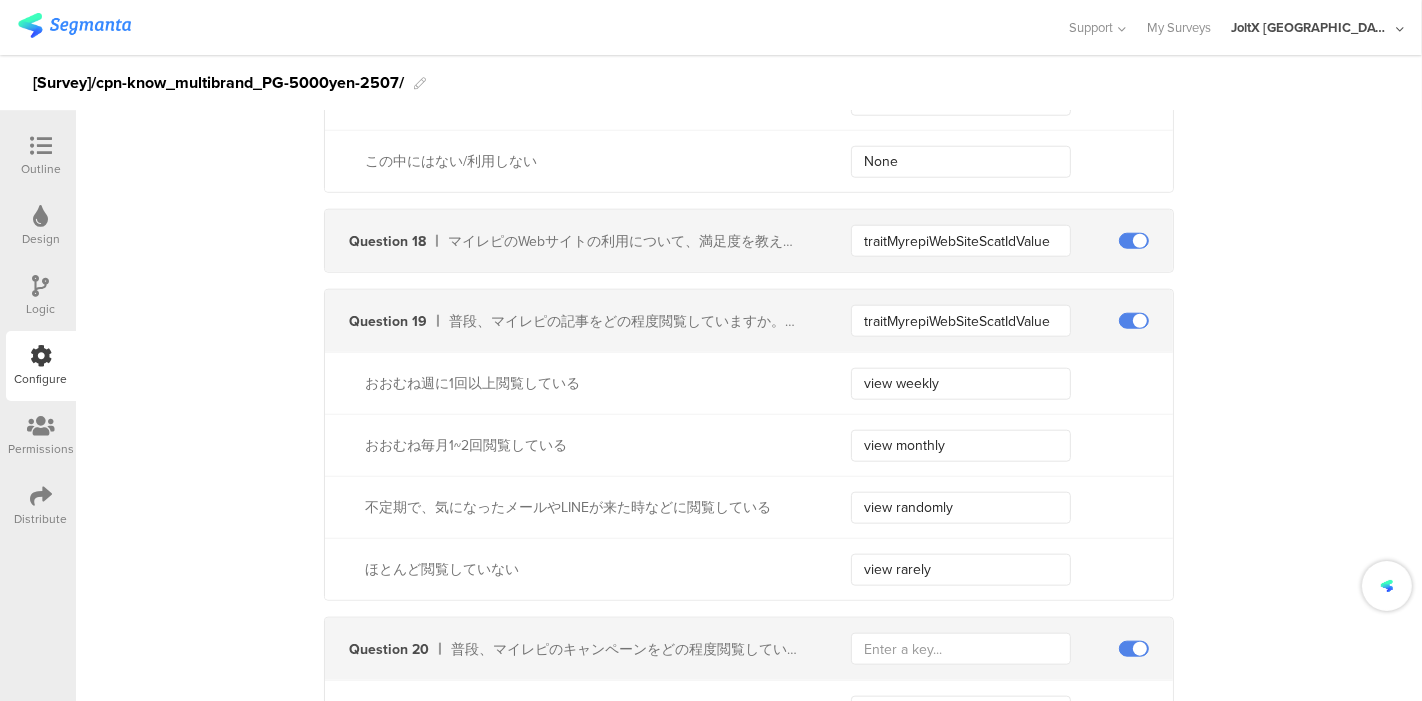click on "Static traits
Add Field    Send event         Question 1       ご希望のプレゼントをどちらかお選びください。                   Aコース           Bコース     Question 2       洗濯洗剤は、普段どんなタイプのものを使用していますか？（該当するもの全て選択）     traitDetergentIdValue               粉末洗剤を使用している     Power detergent       液体洗剤を使用している     Liquid detergent       ジェルボール洗剤を使用している     Detergent pods Question 3       次の衣料用洗剤ブランドのうち、過去6か月間に最も頻繁に使用したものはどれですか。     traitBuyLaundryDetergentBrandP12MIdValue               アリエール     Ariel       ボールド     Bold       さらさ     Sarasa       アタック     Attack       トップ     Top       ニュービーズ     New Beads       その他     Others Question 4           traitUseBrandFEIdValue               レノア" at bounding box center [749, -3253] 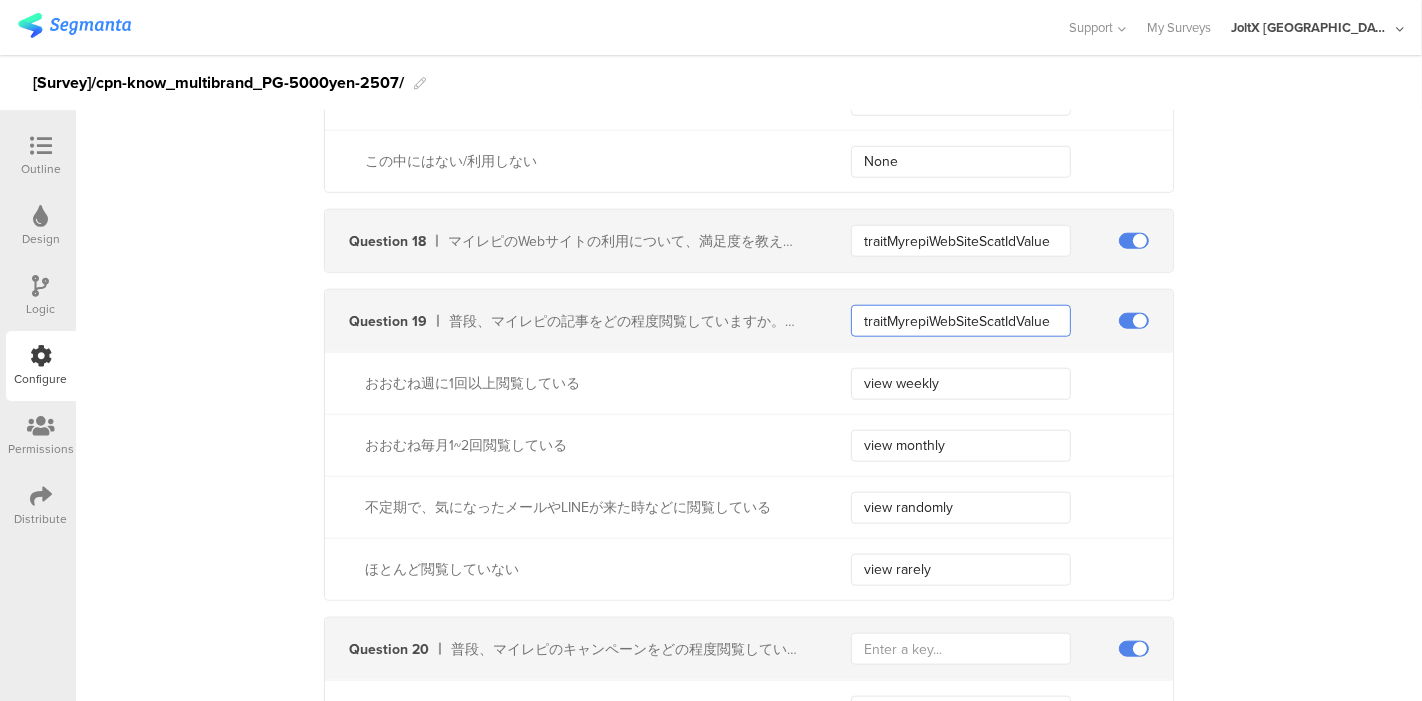 drag, startPoint x: 882, startPoint y: 309, endPoint x: 1002, endPoint y: 315, distance: 120.14991 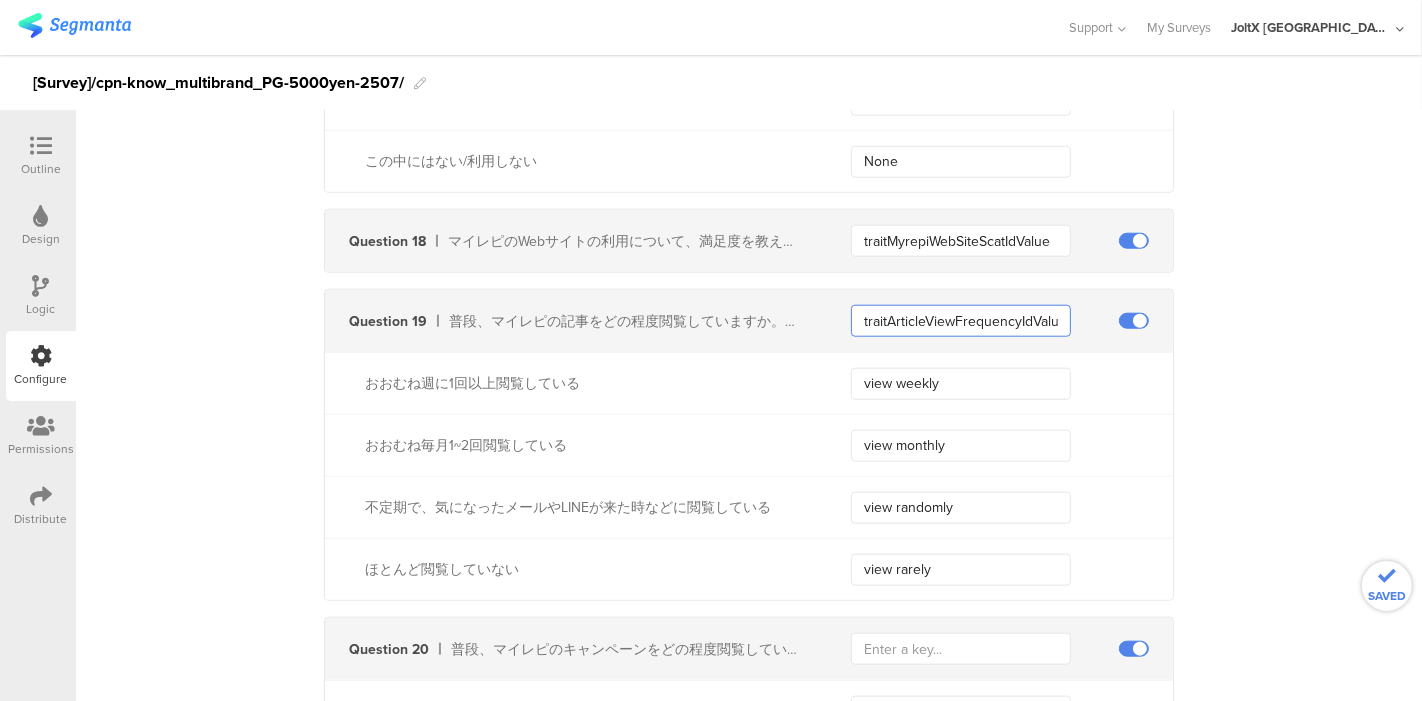 type on "traitArticleViewFrequencyIdValue" 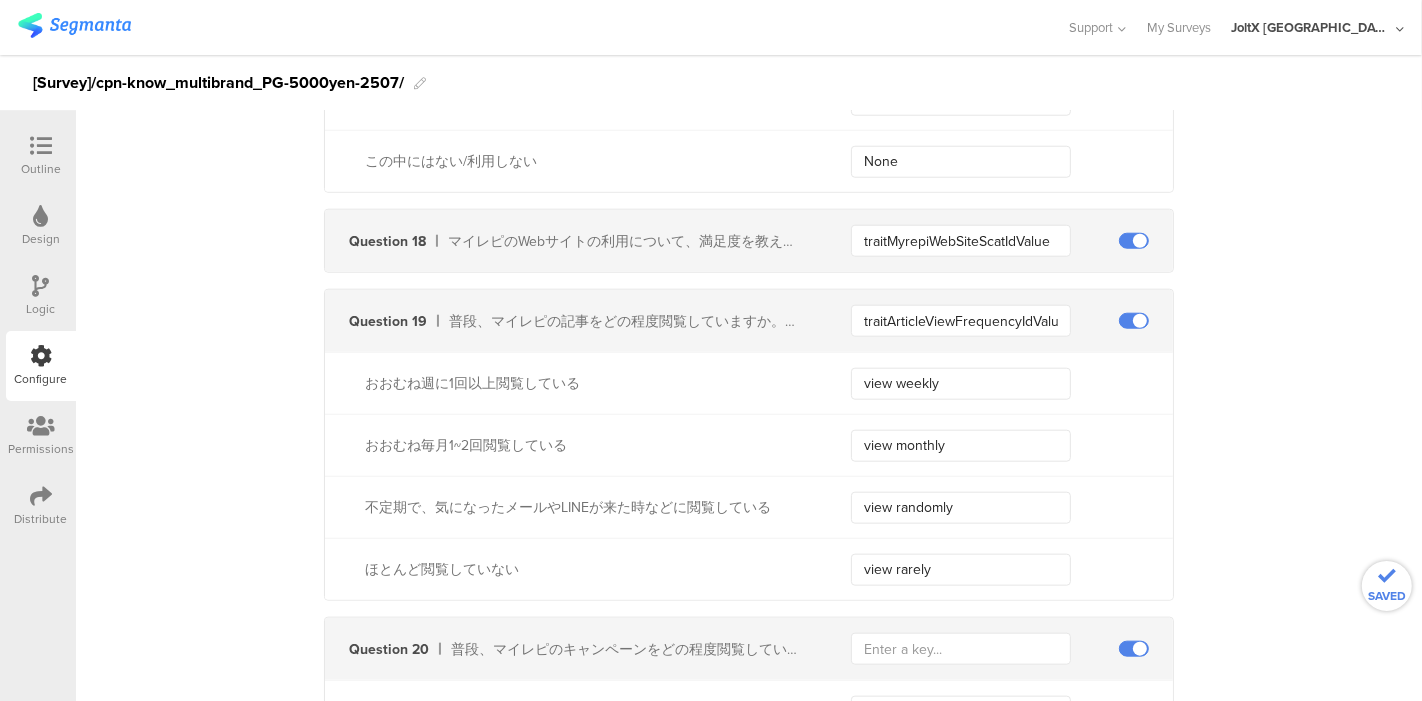 click on "Static traits
Add Field    Send event         Question 1       ご希望のプレゼントをどちらかお選びください。                   Aコース           Bコース     Question 2       洗濯洗剤は、普段どんなタイプのものを使用していますか？（該当するもの全て選択）     traitDetergentIdValue               粉末洗剤を使用している     Power detergent       液体洗剤を使用している     Liquid detergent       ジェルボール洗剤を使用している     Detergent pods Question 3       次の衣料用洗剤ブランドのうち、過去6か月間に最も頻繁に使用したものはどれですか。     traitBuyLaundryDetergentBrandP12MIdValue               アリエール     Ariel       ボールド     Bold       さらさ     Sarasa       アタック     Attack       トップ     Top       ニュービーズ     New Beads       その他     Others Question 4           traitUseBrandFEIdValue               レノア" at bounding box center [749, -3253] 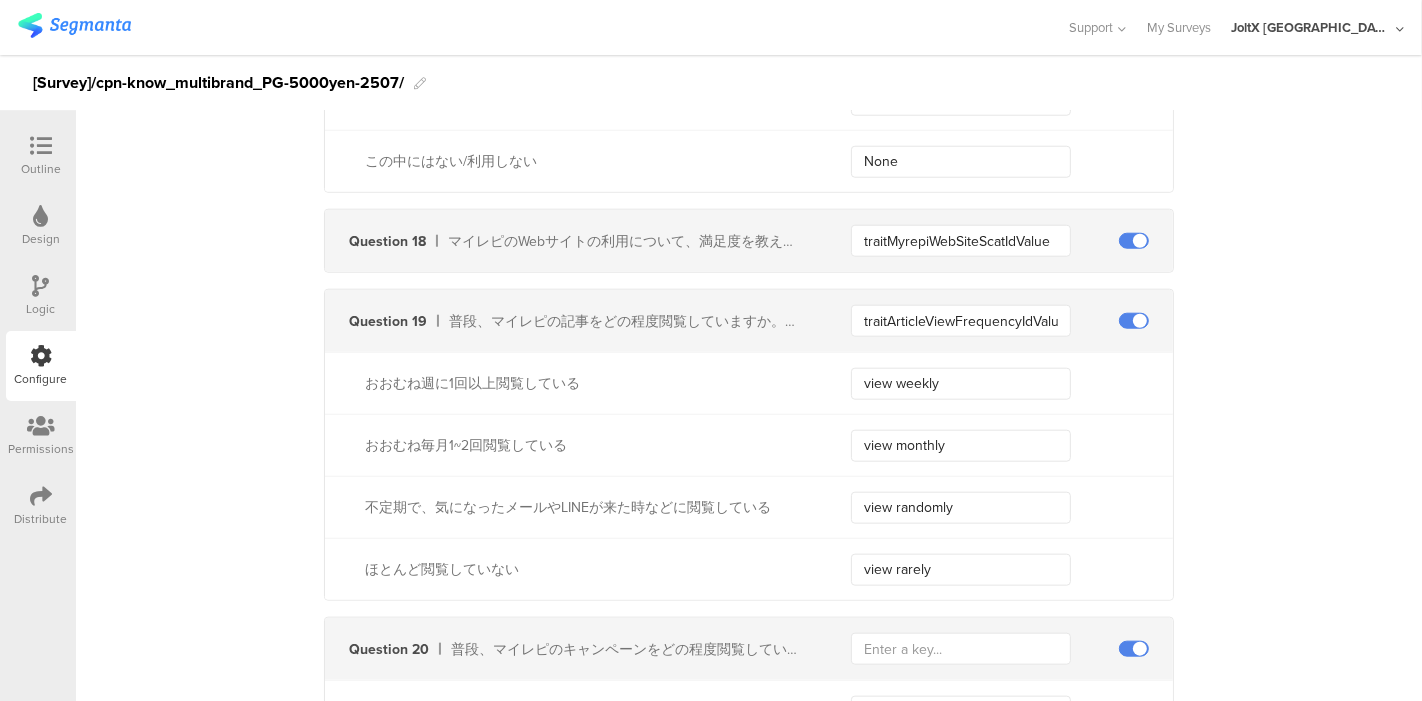 click on "Static traits
Add Field    Send event         Question 1       ご希望のプレゼントをどちらかお選びください。                   Aコース           Bコース     Question 2       洗濯洗剤は、普段どんなタイプのものを使用していますか？（該当するもの全て選択）     traitDetergentIdValue               粉末洗剤を使用している     Power detergent       液体洗剤を使用している     Liquid detergent       ジェルボール洗剤を使用している     Detergent pods Question 3       次の衣料用洗剤ブランドのうち、過去6か月間に最も頻繁に使用したものはどれですか。     traitBuyLaundryDetergentBrandP12MIdValue               アリエール     Ariel       ボールド     Bold       さらさ     Sarasa       アタック     Attack       トップ     Top       ニュービーズ     New Beads       その他     Others Question 4           traitUseBrandFEIdValue               レノア" at bounding box center [749, -3253] 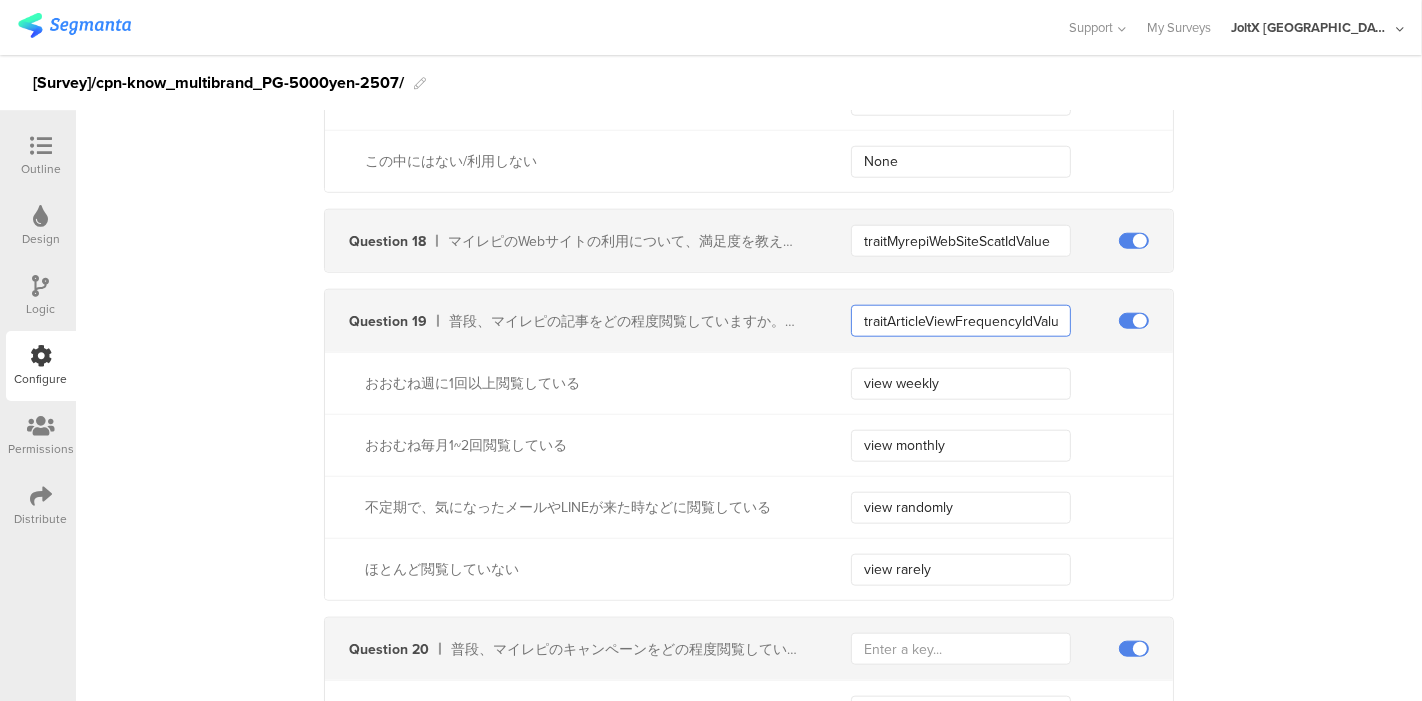 click on "traitArticleViewFrequencyIdValue" at bounding box center (961, 321) 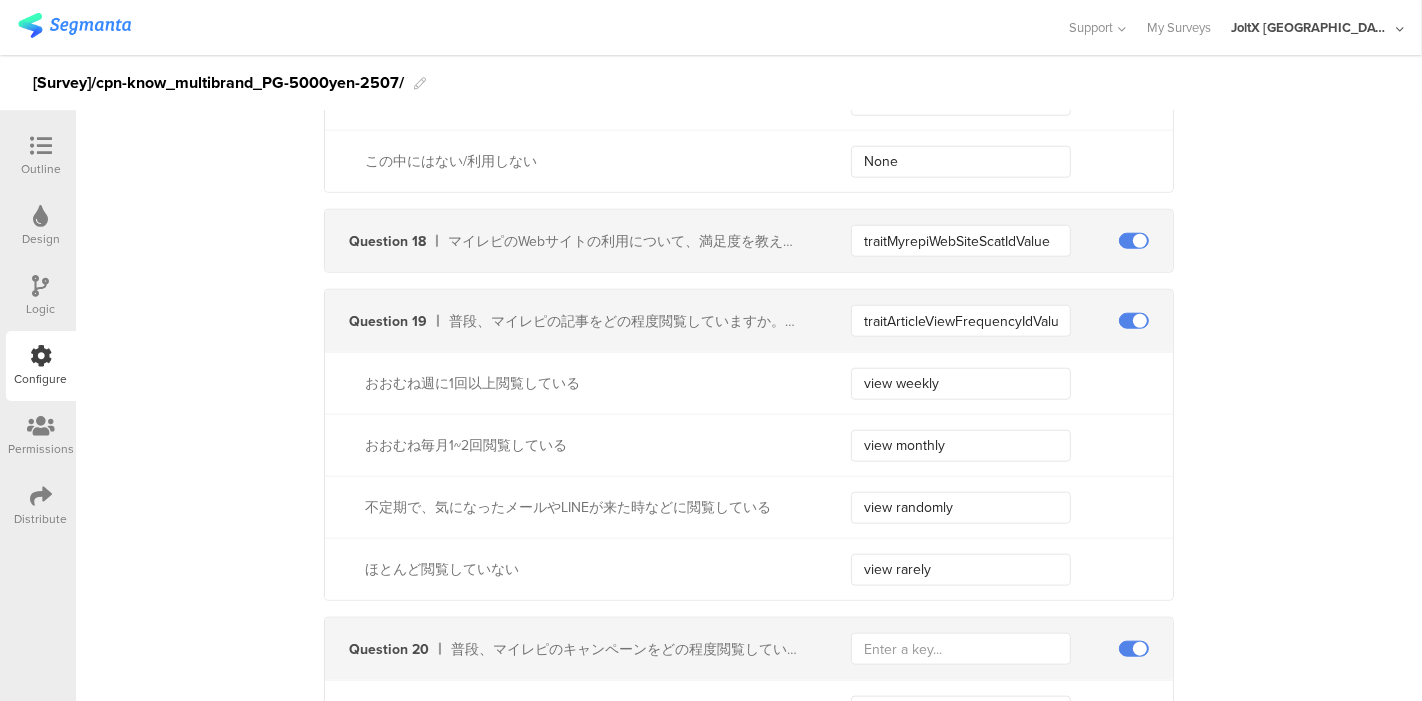 click on "Static traits
Add Field    Send event         Question 1       ご希望のプレゼントをどちらかお選びください。                   Aコース           Bコース     Question 2       洗濯洗剤は、普段どんなタイプのものを使用していますか？（該当するもの全て選択）     traitDetergentIdValue               粉末洗剤を使用している     Power detergent       液体洗剤を使用している     Liquid detergent       ジェルボール洗剤を使用している     Detergent pods Question 3       次の衣料用洗剤ブランドのうち、過去6か月間に最も頻繁に使用したものはどれですか。     traitBuyLaundryDetergentBrandP12MIdValue               アリエール     Ariel       ボールド     Bold       さらさ     Sarasa       アタック     Attack       トップ     Top       ニュービーズ     New Beads       その他     Others Question 4           traitUseBrandFEIdValue               レノア" at bounding box center [749, -3253] 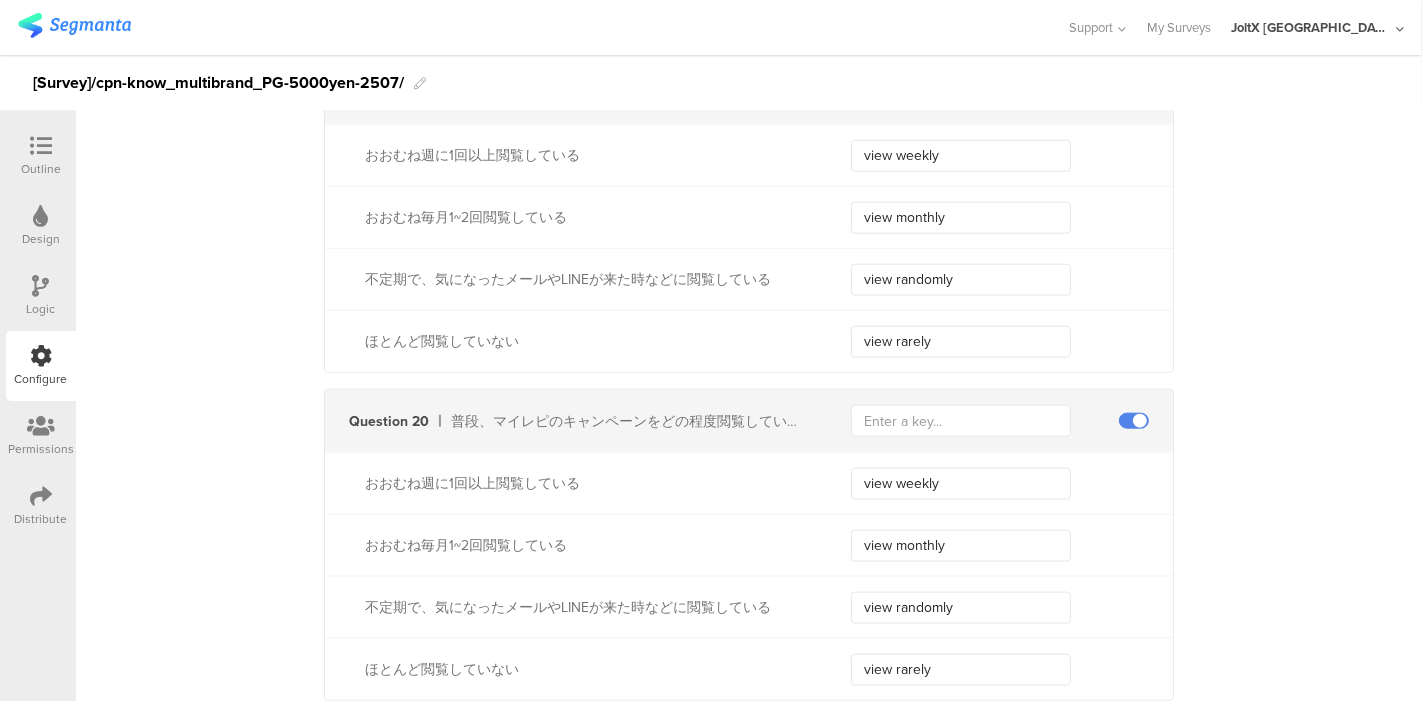 scroll, scrollTop: 8444, scrollLeft: 0, axis: vertical 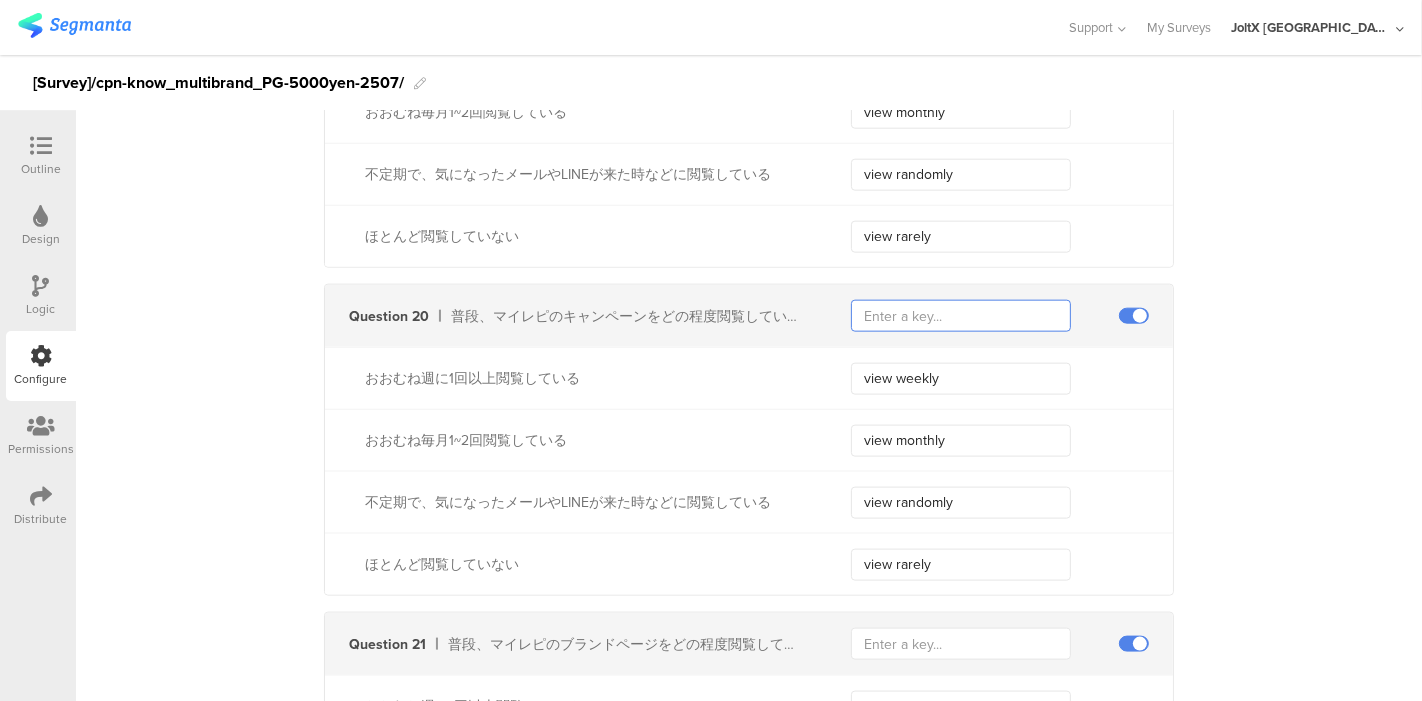 click at bounding box center [961, 316] 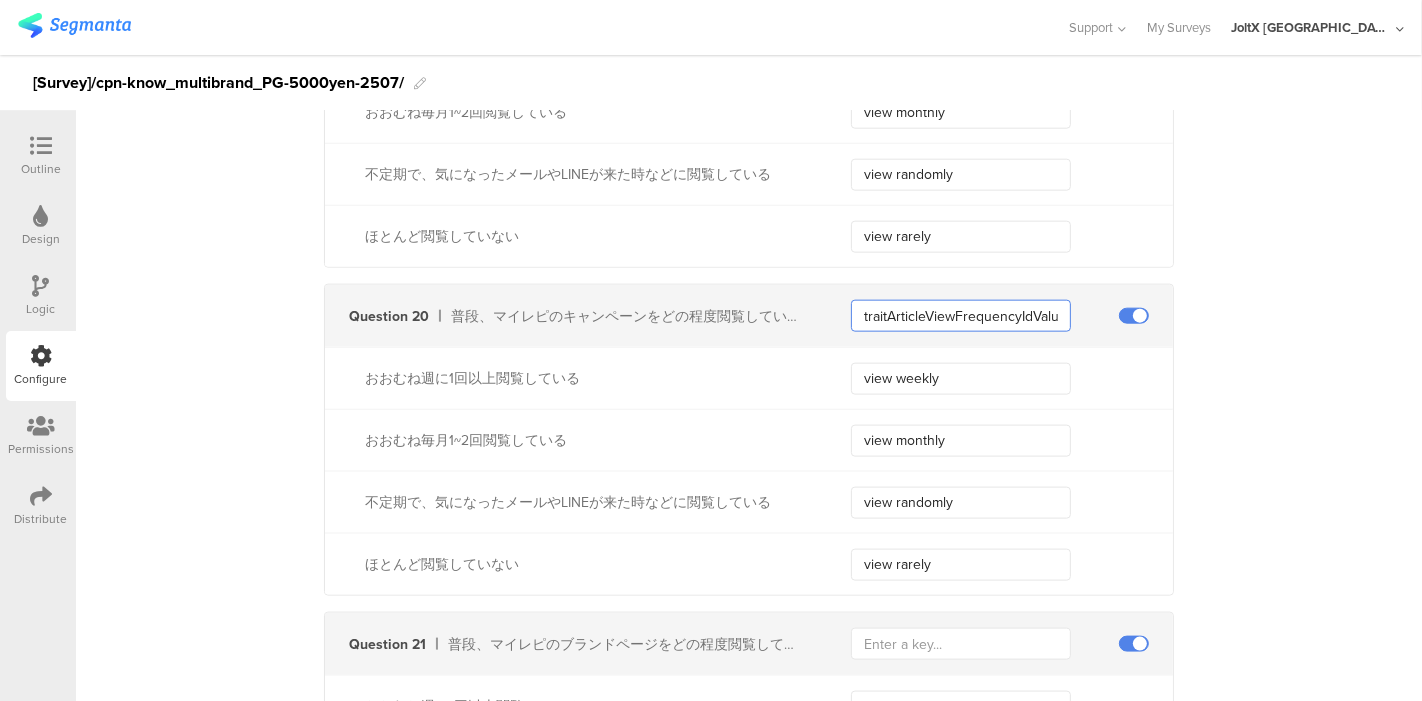 scroll, scrollTop: 0, scrollLeft: 8, axis: horizontal 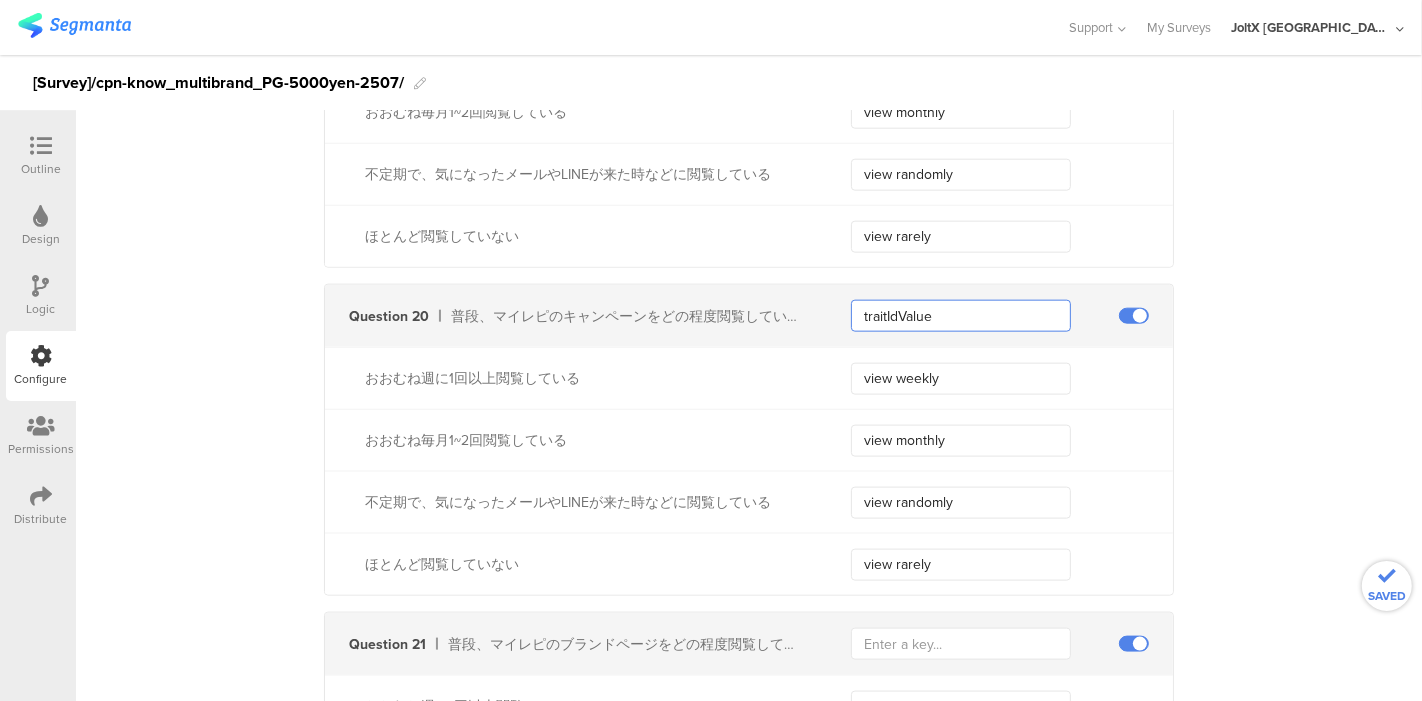 paste on "CampaignViewFrequency" 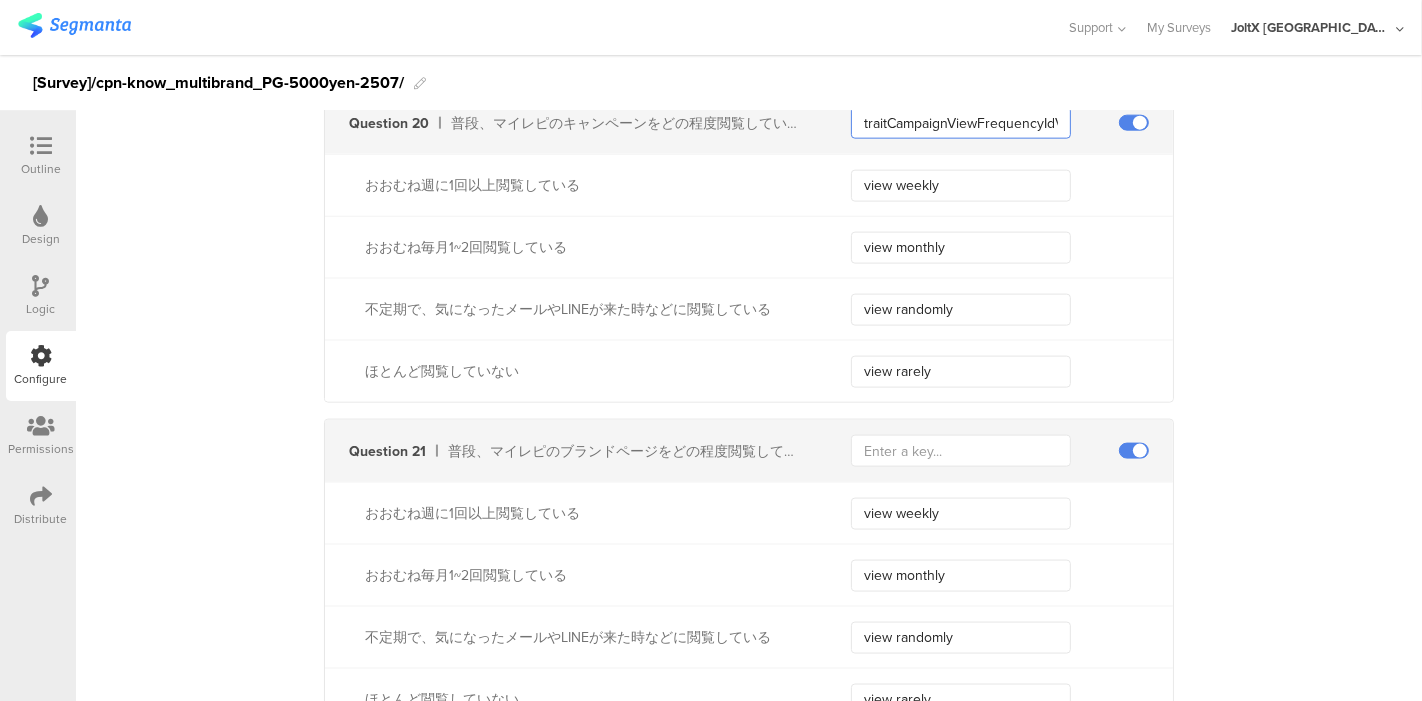 scroll, scrollTop: 8666, scrollLeft: 0, axis: vertical 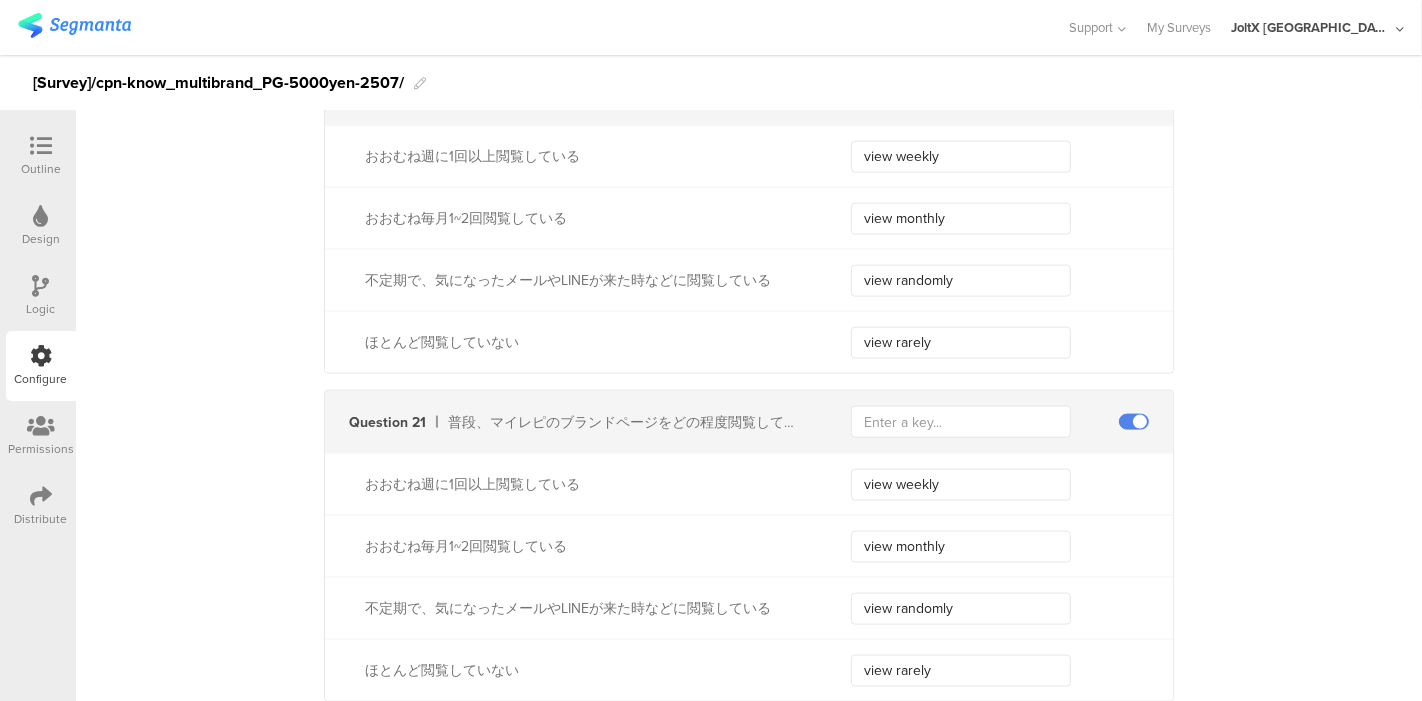 type on "traitCampaignViewFrequencyIdValue" 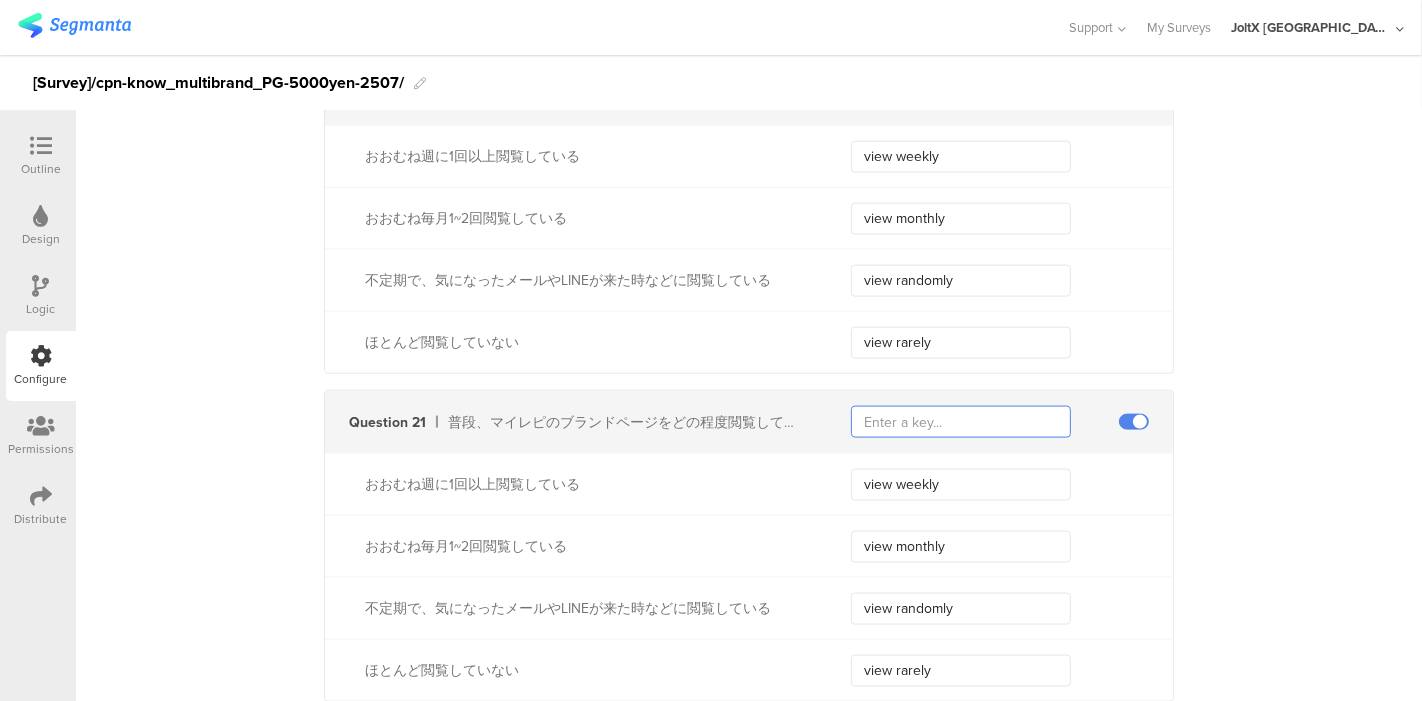 click at bounding box center (961, 422) 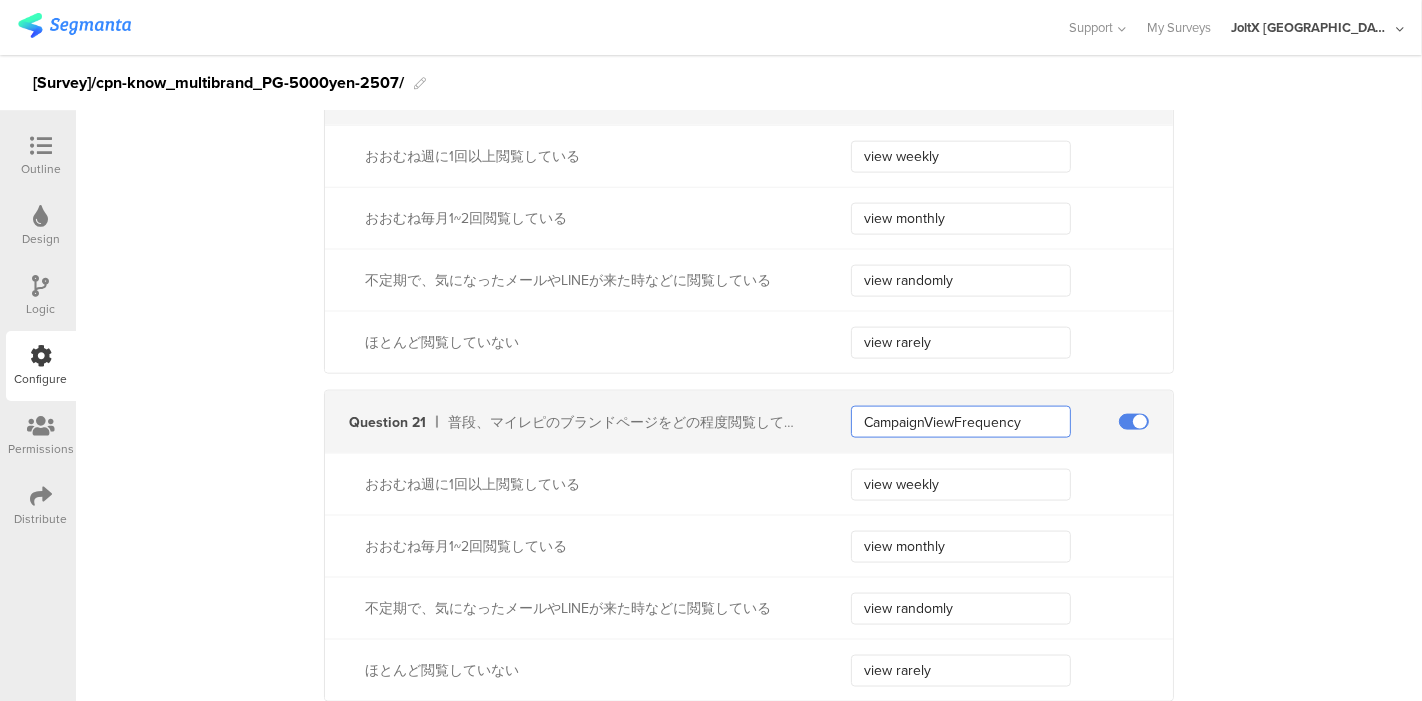 click on "CampaignViewFrequency" at bounding box center [961, 422] 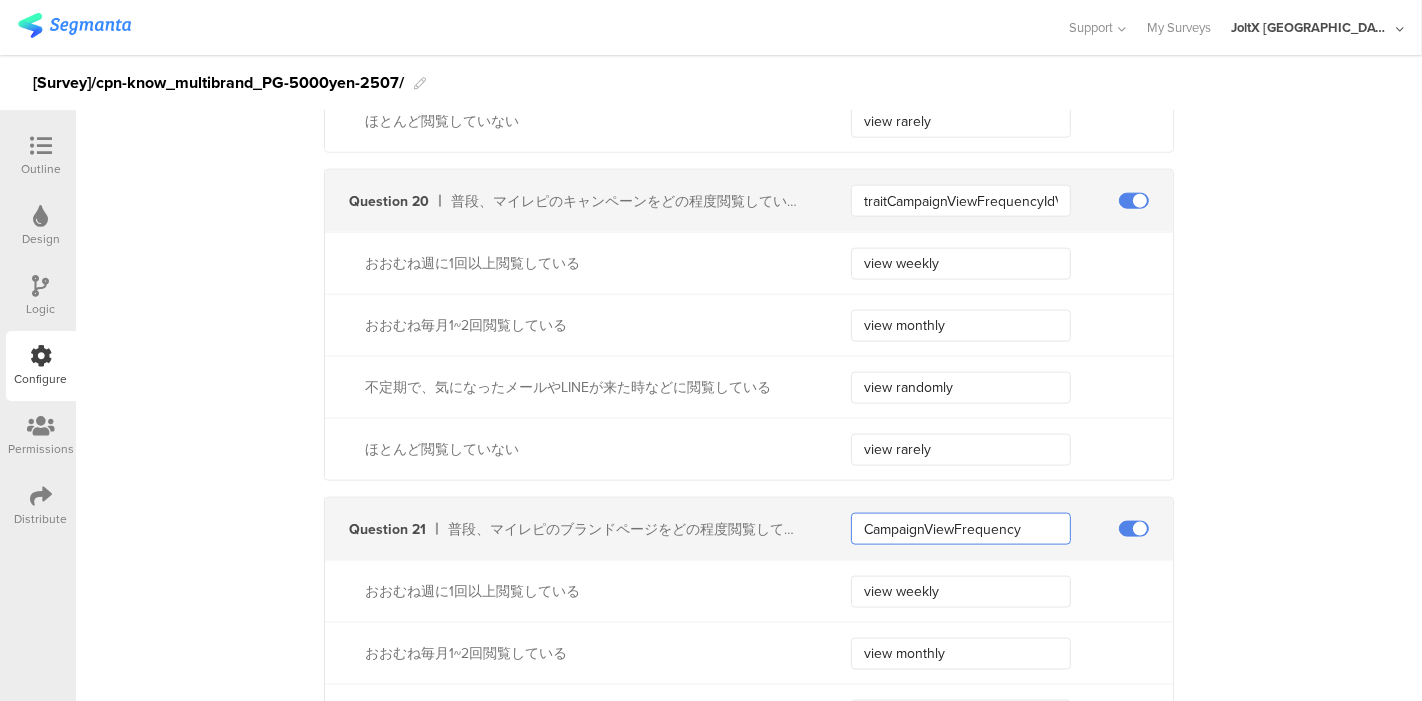 scroll, scrollTop: 8444, scrollLeft: 0, axis: vertical 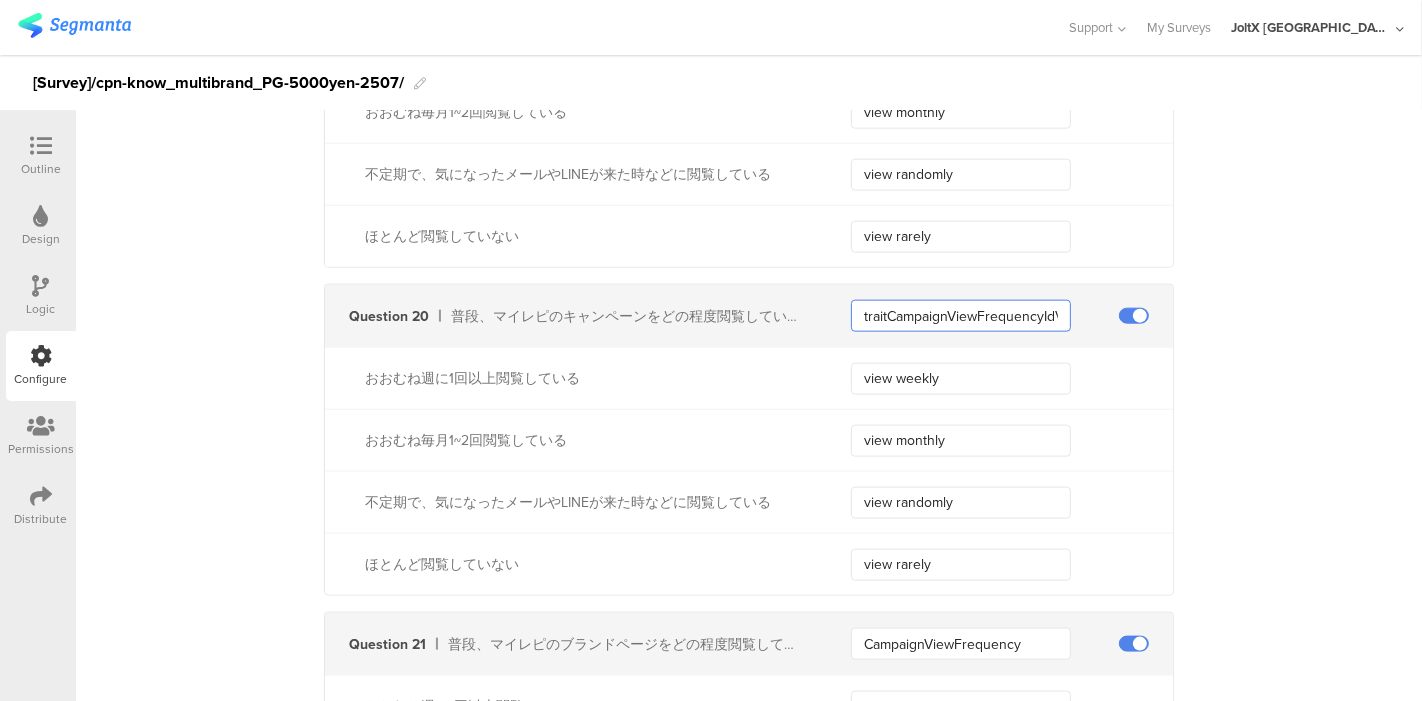 click on "traitCampaignViewFrequencyIdValue" at bounding box center [961, 316] 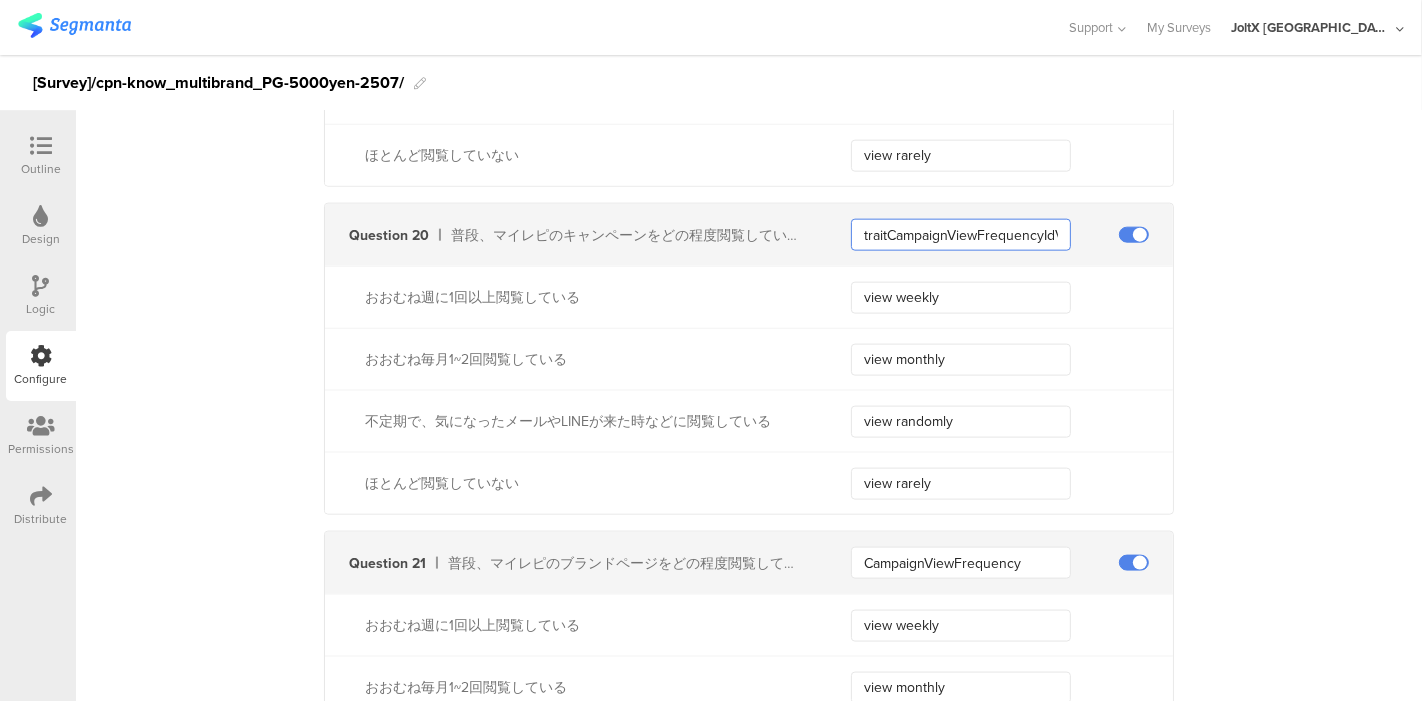 scroll, scrollTop: 8555, scrollLeft: 0, axis: vertical 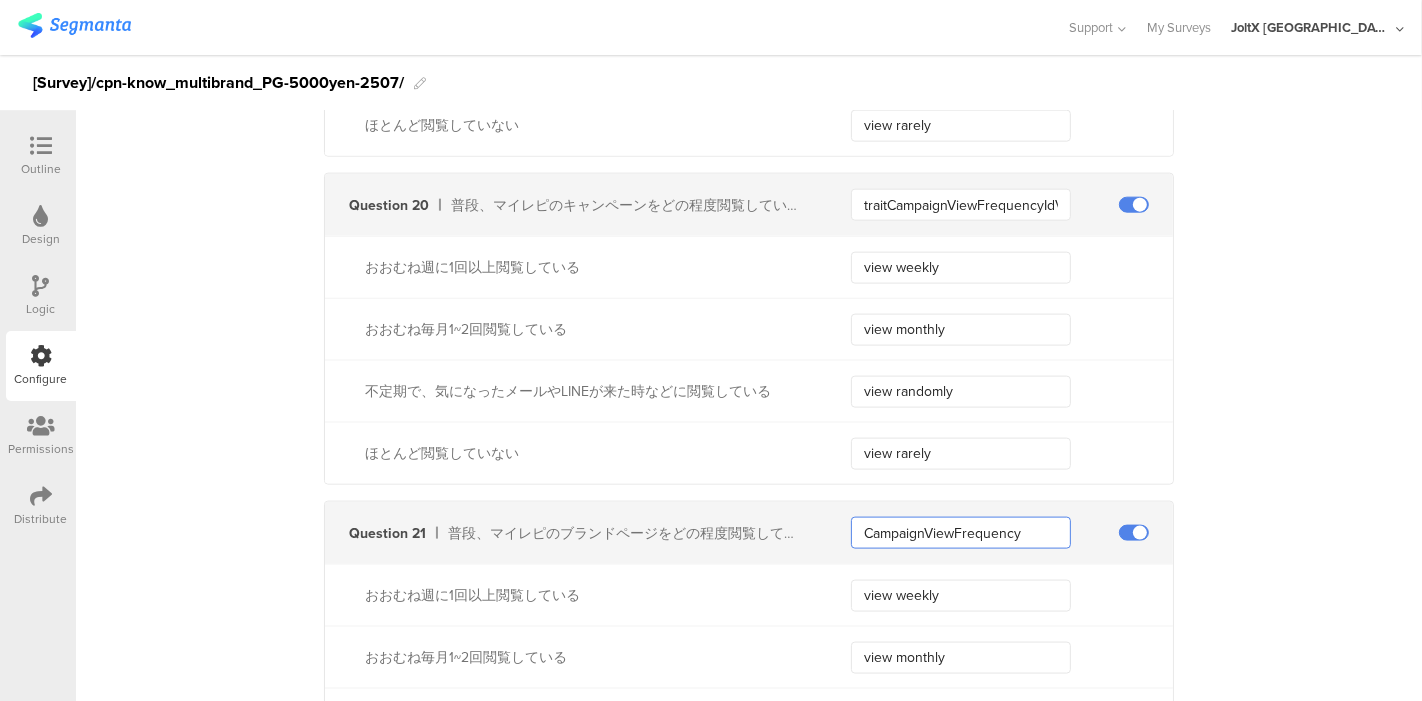 click on "CampaignViewFrequency" at bounding box center (961, 533) 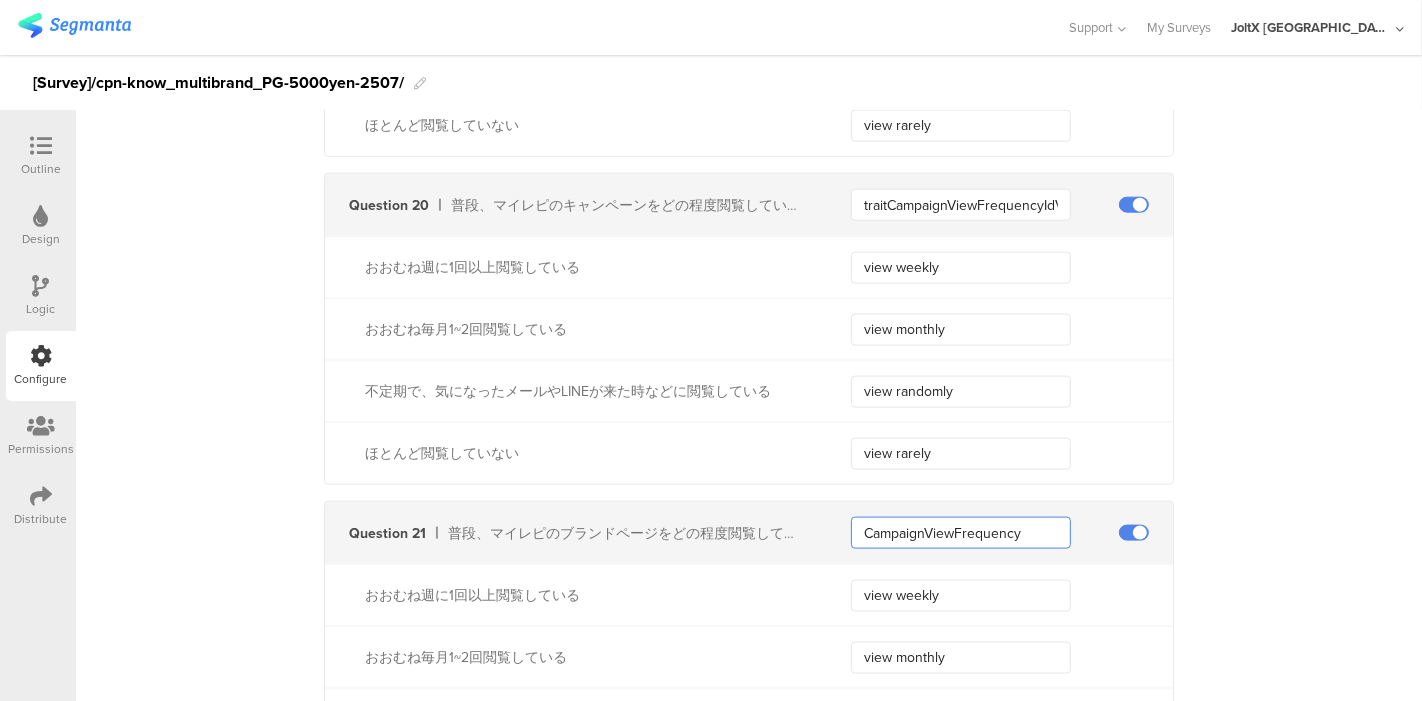 paste on "traitCampaignViewFrequencyIdValue" 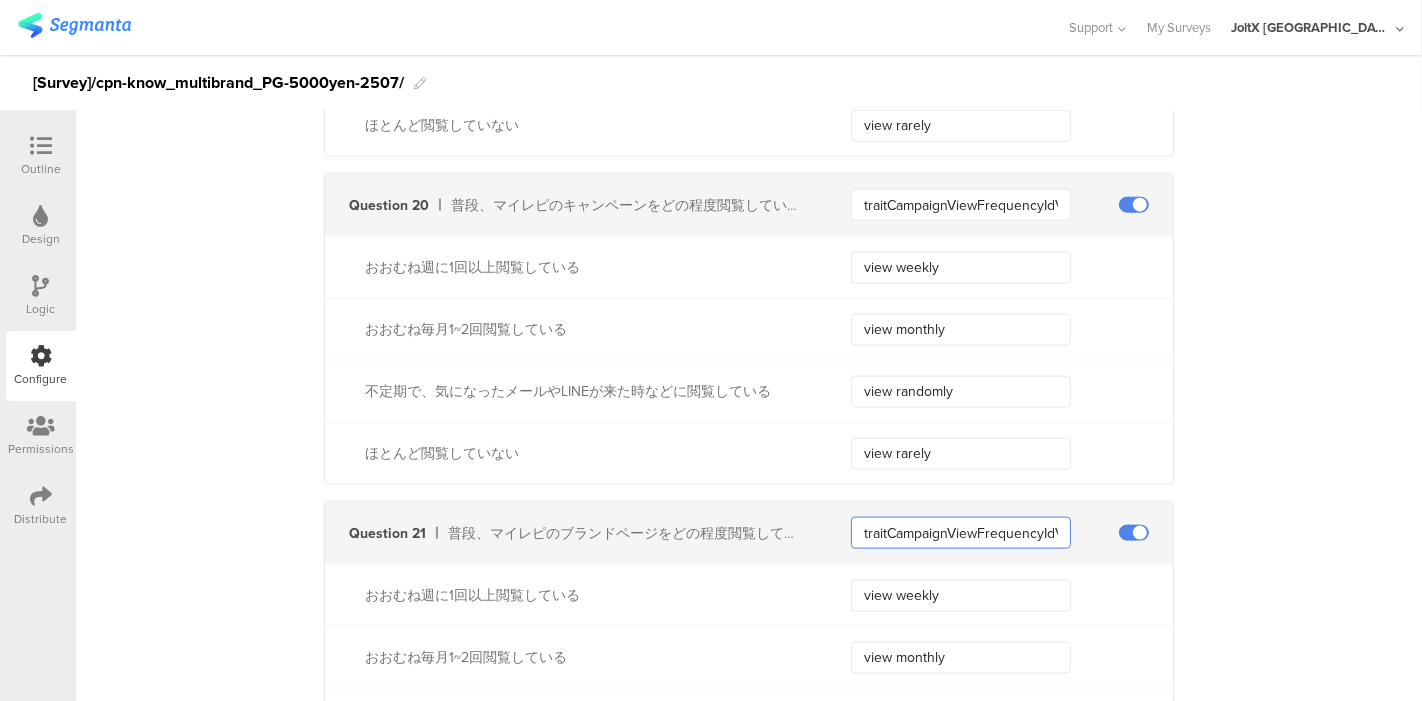 scroll, scrollTop: 0, scrollLeft: 31, axis: horizontal 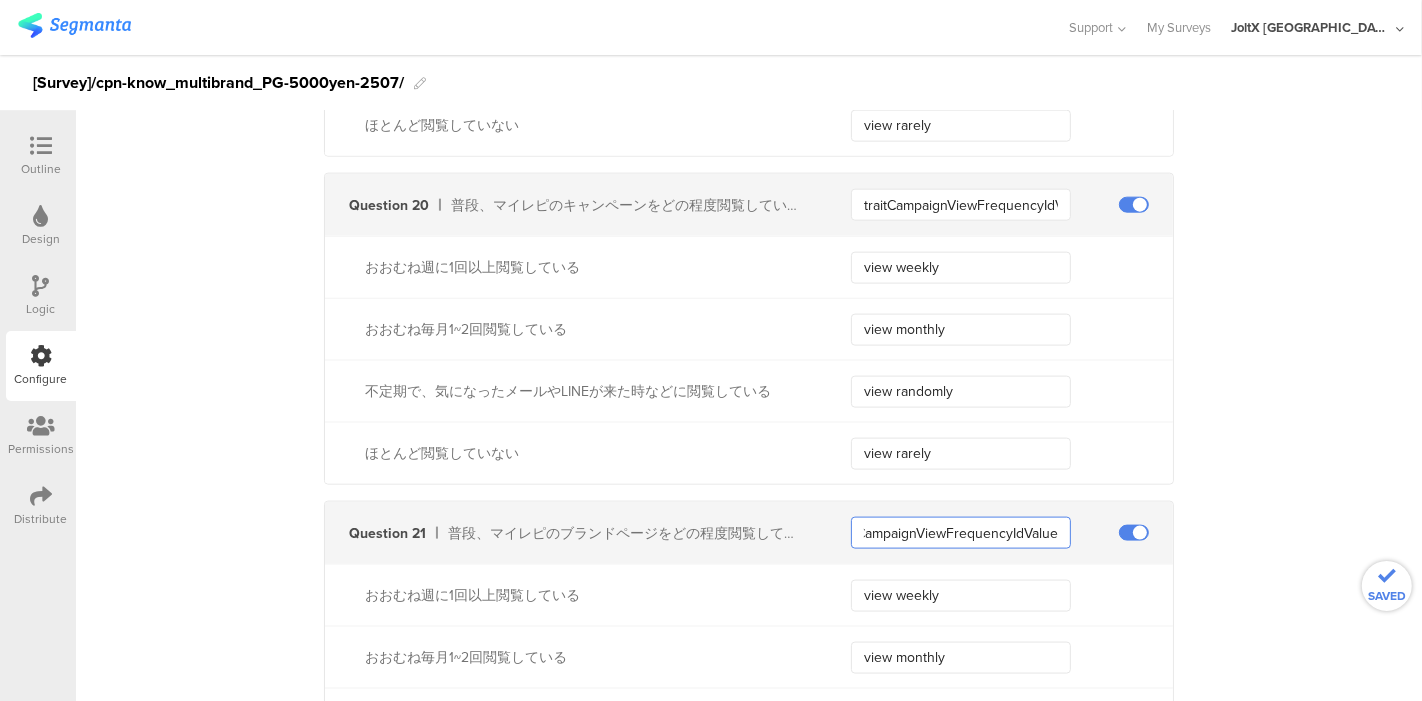 click on "traitCampaignViewFrequencyIdValue" at bounding box center [961, 533] 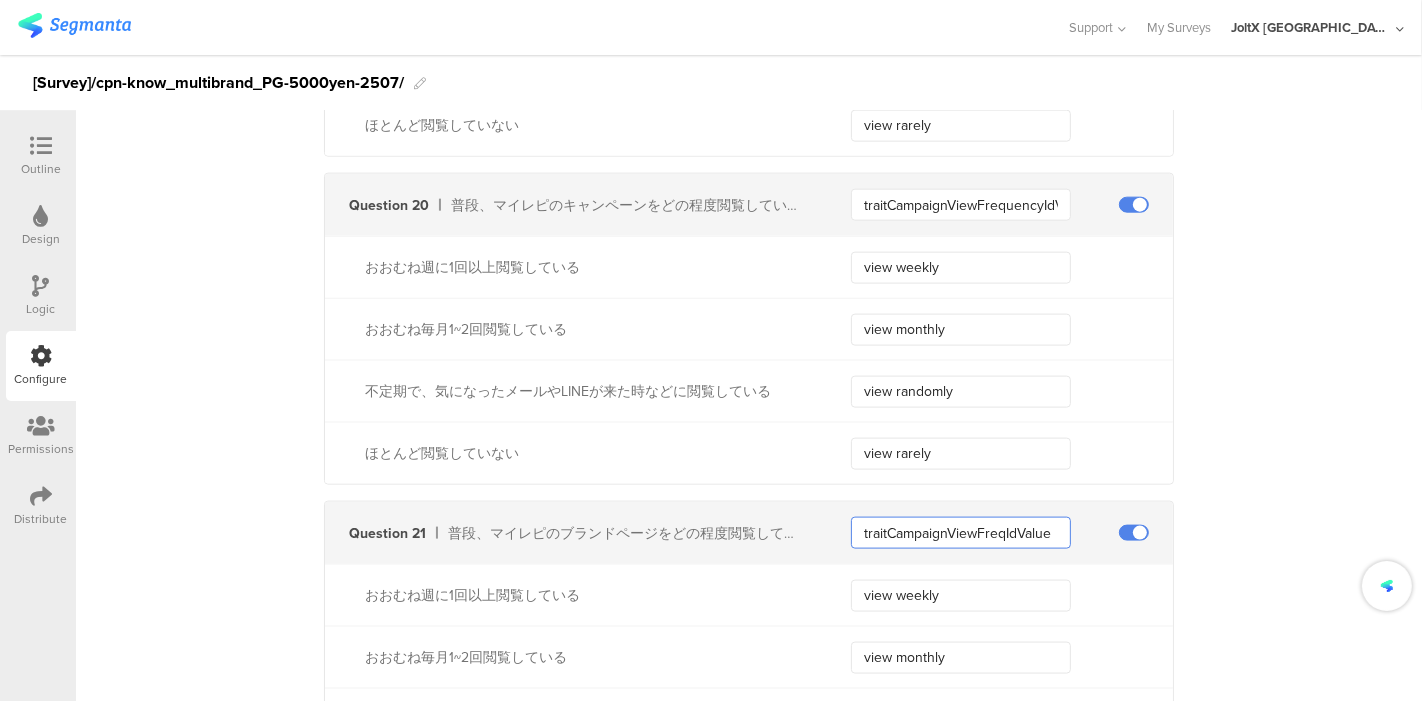 scroll, scrollTop: 0, scrollLeft: 0, axis: both 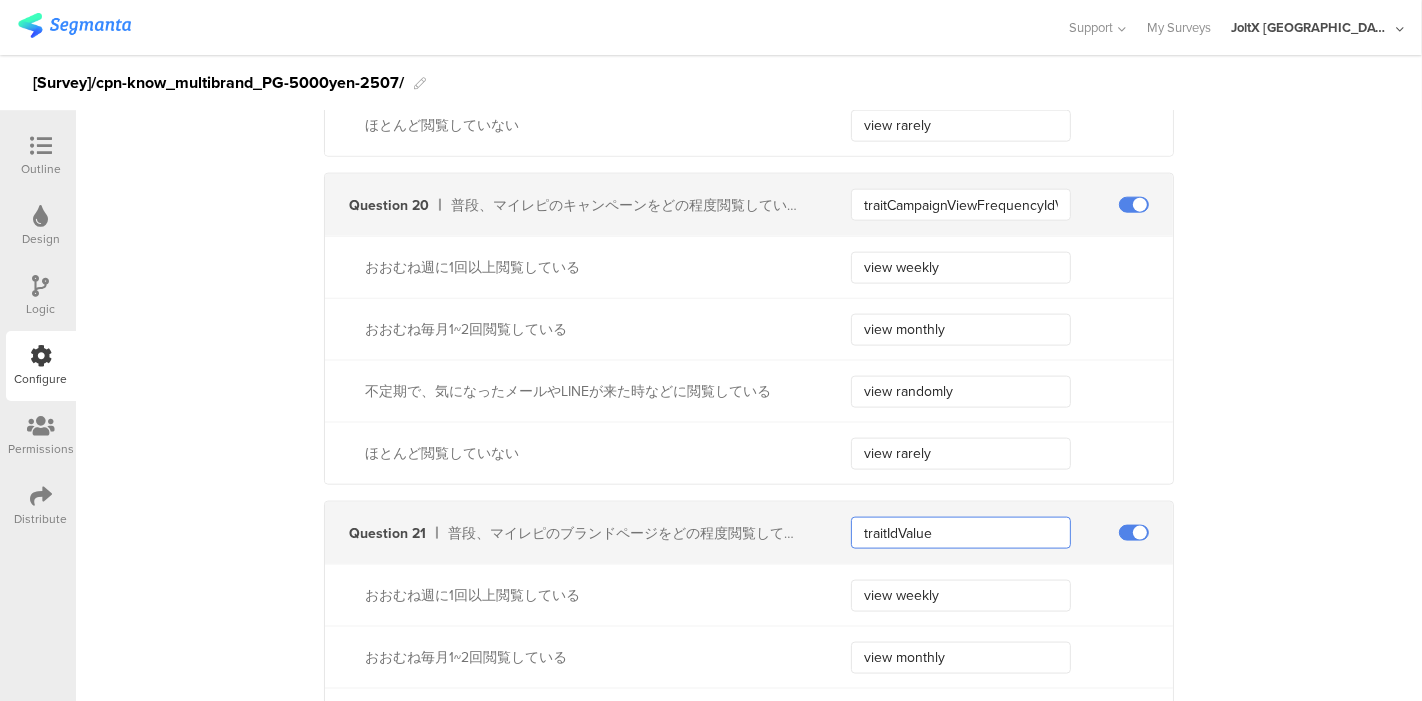 paste on "BrandPageViewFrequency" 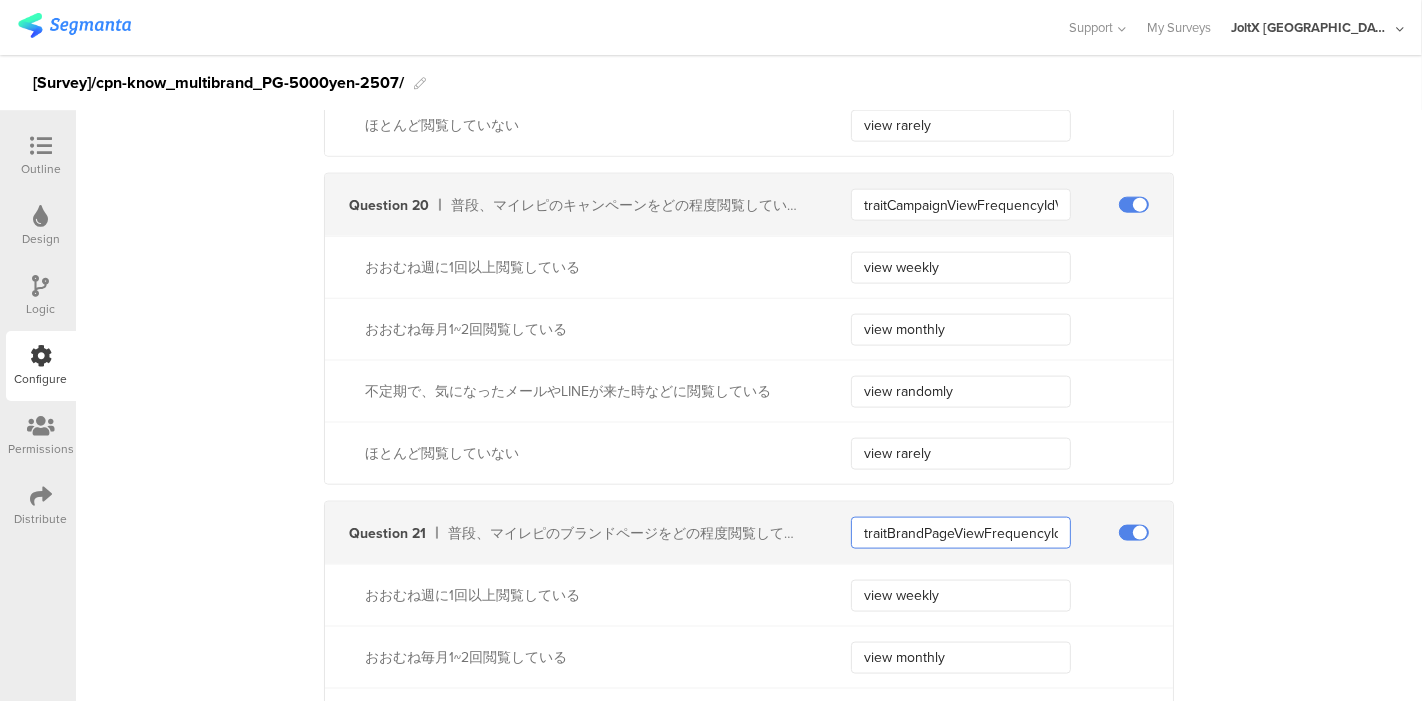 type on "traitBrandPageViewFrequencyIdValue" 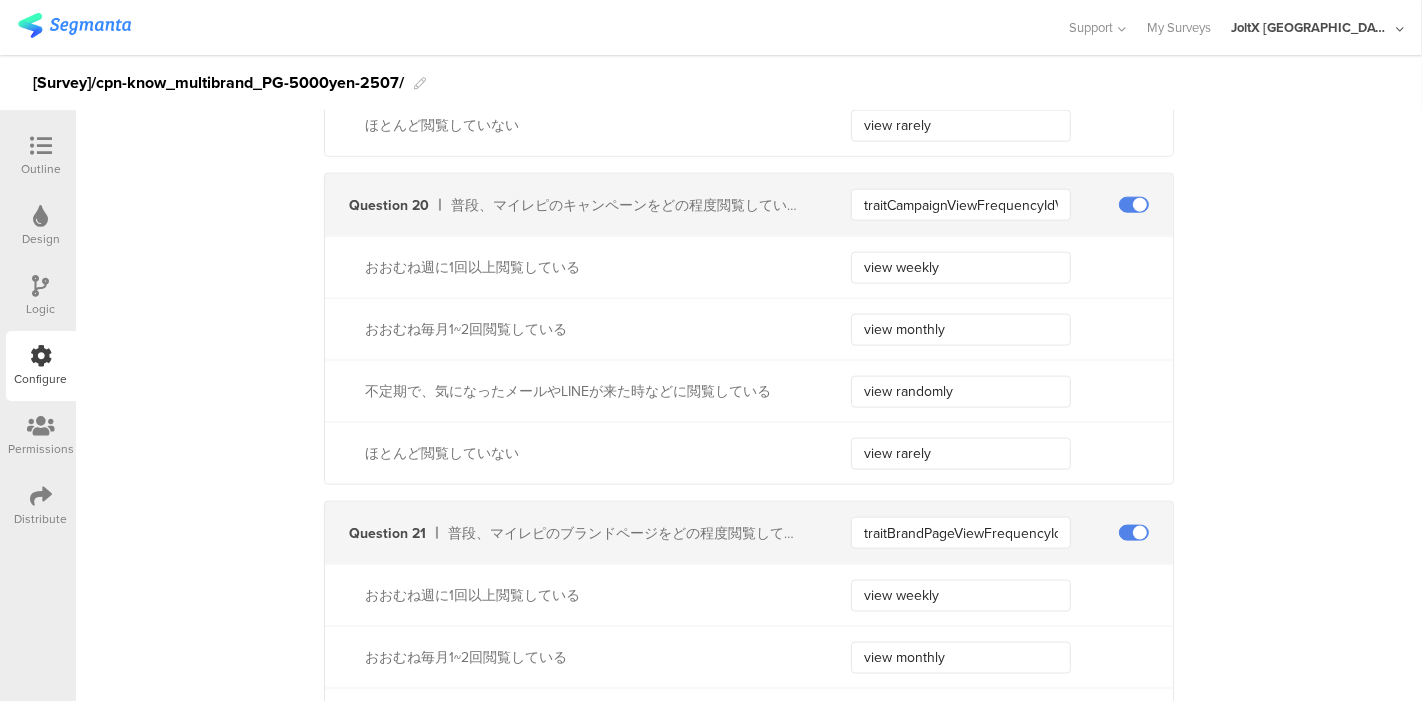 click on "Static traits
Add Field    Send event         Question 1       ご希望のプレゼントをどちらかお選びください。                   Aコース           Bコース     Question 2       洗濯洗剤は、普段どんなタイプのものを使用していますか？（該当するもの全て選択）     traitDetergentIdValue               粉末洗剤を使用している     Power detergent       液体洗剤を使用している     Liquid detergent       ジェルボール洗剤を使用している     Detergent pods Question 3       次の衣料用洗剤ブランドのうち、過去6か月間に最も頻繁に使用したものはどれですか。     traitBuyLaundryDetergentBrandP12MIdValue               アリエール     Ariel       ボールド     Bold       さらさ     Sarasa       アタック     Attack       トップ     Top       ニュービーズ     New Beads       その他     Others Question 4           traitUseBrandFEIdValue               レノア" at bounding box center (749, -3697) 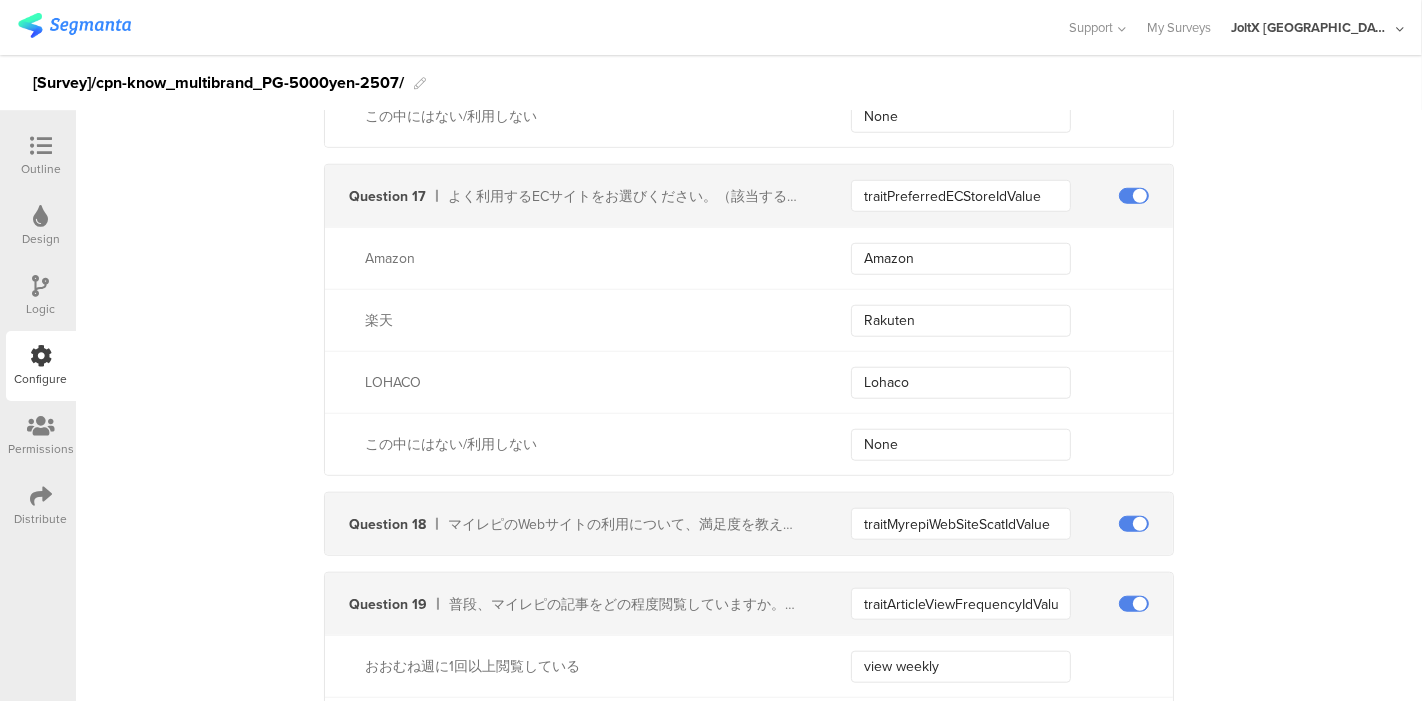scroll, scrollTop: 7861, scrollLeft: 0, axis: vertical 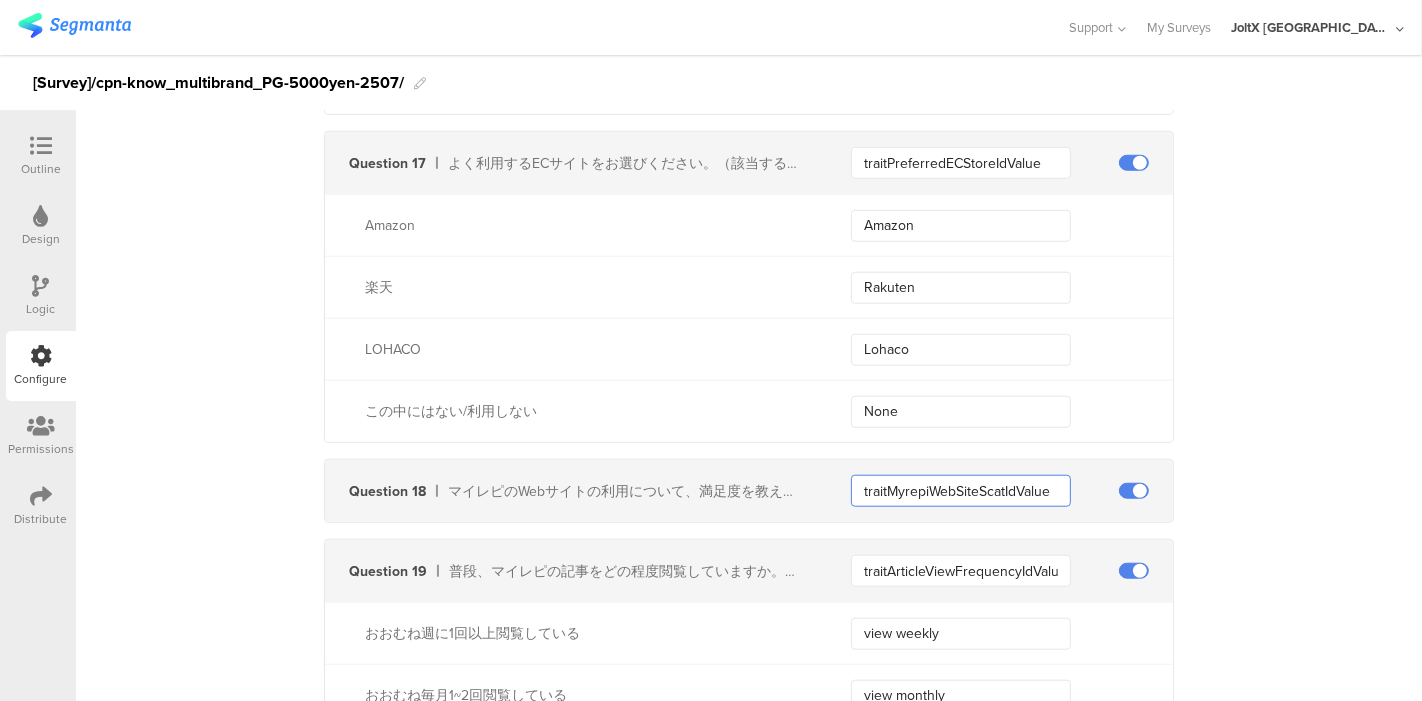 click on "traitMyrepiWebSiteScatIdValue" at bounding box center (961, 491) 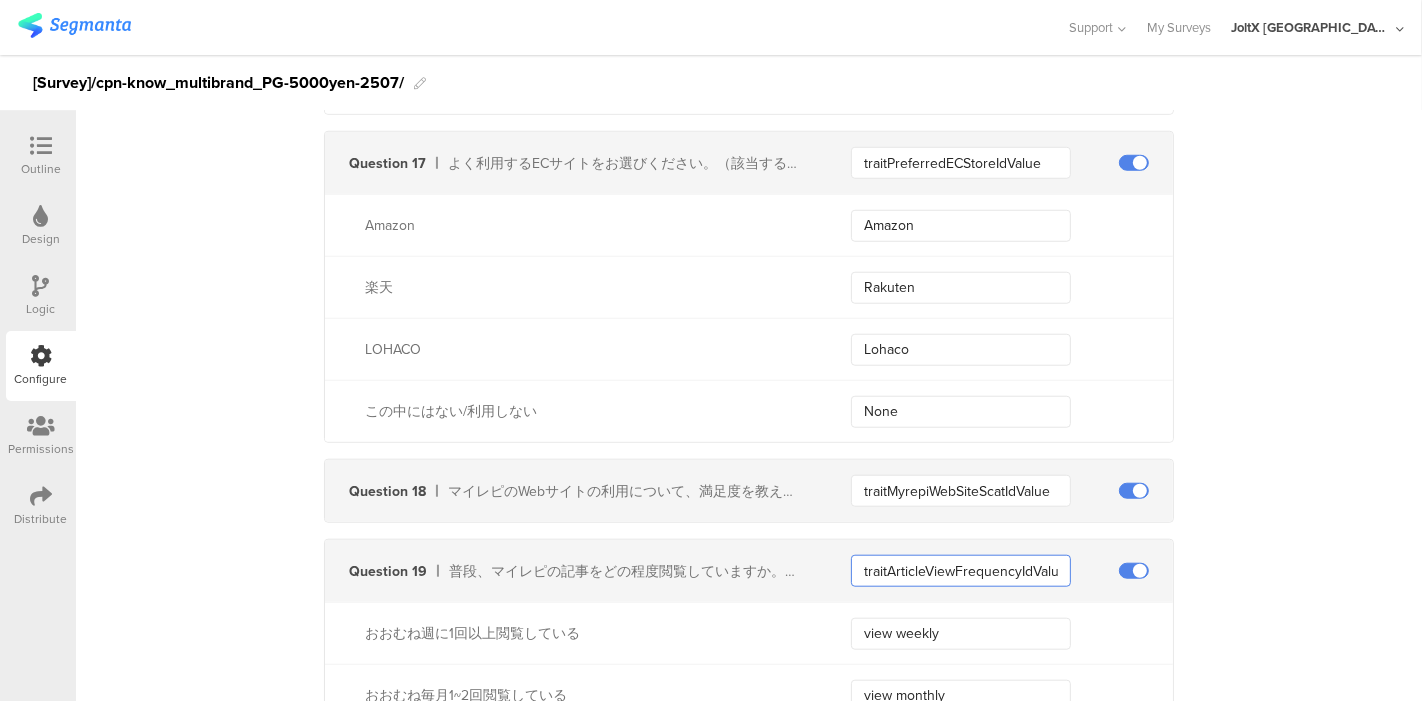 click on "traitArticleViewFrequencyIdValue" at bounding box center (961, 571) 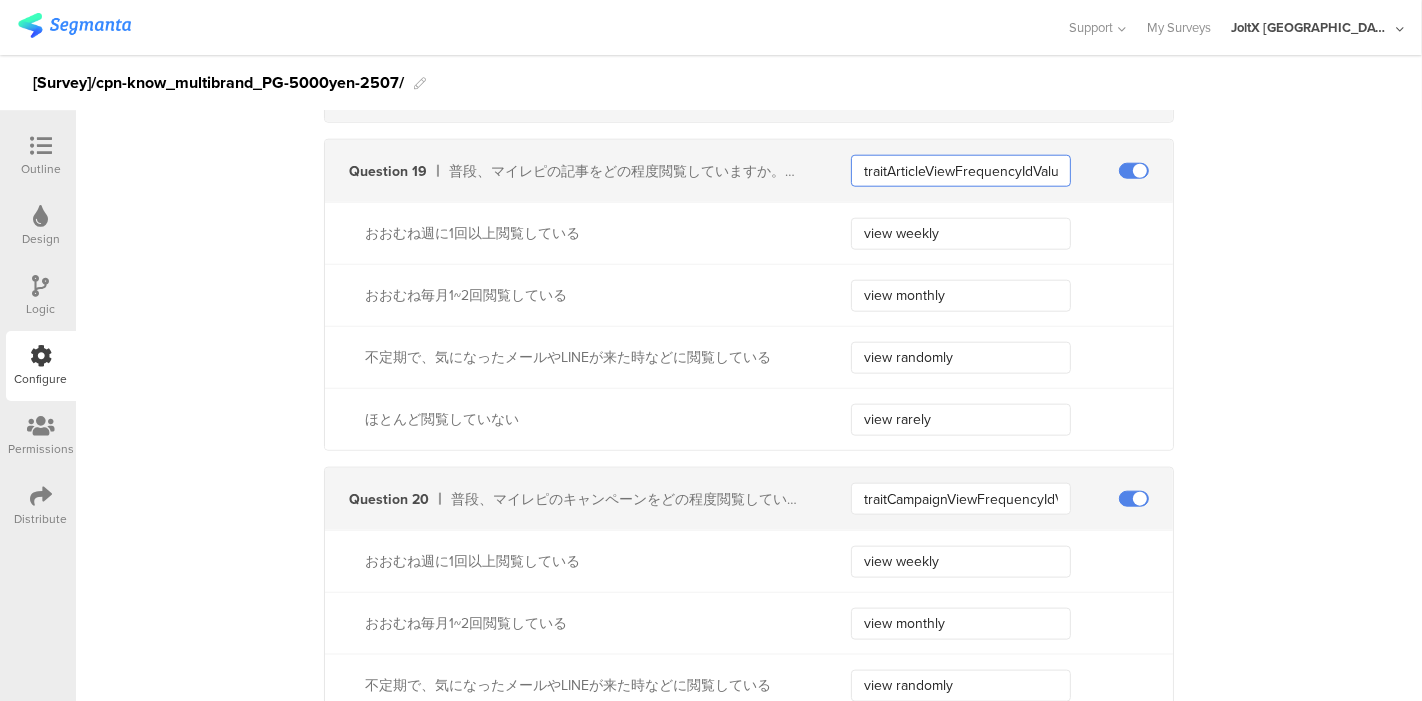 scroll, scrollTop: 8305, scrollLeft: 0, axis: vertical 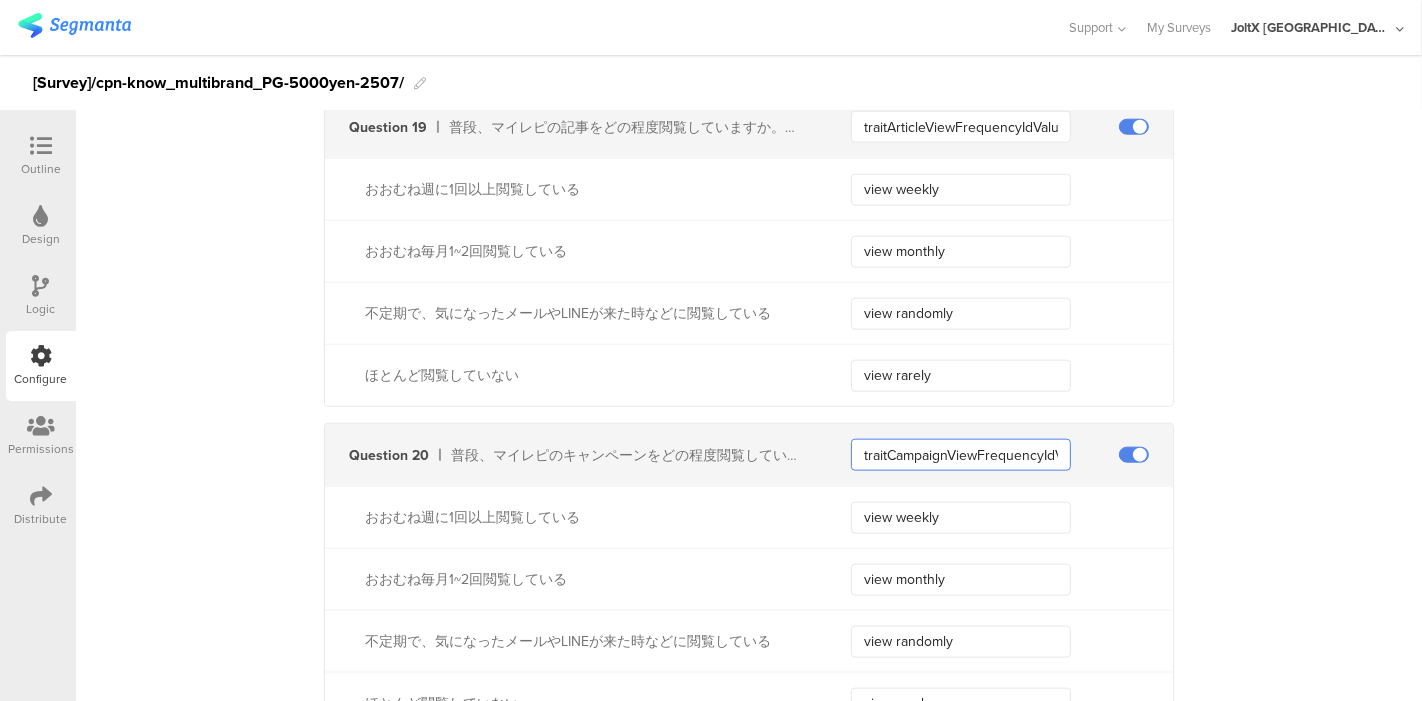 click on "traitCampaignViewFrequencyIdValue" at bounding box center (961, 455) 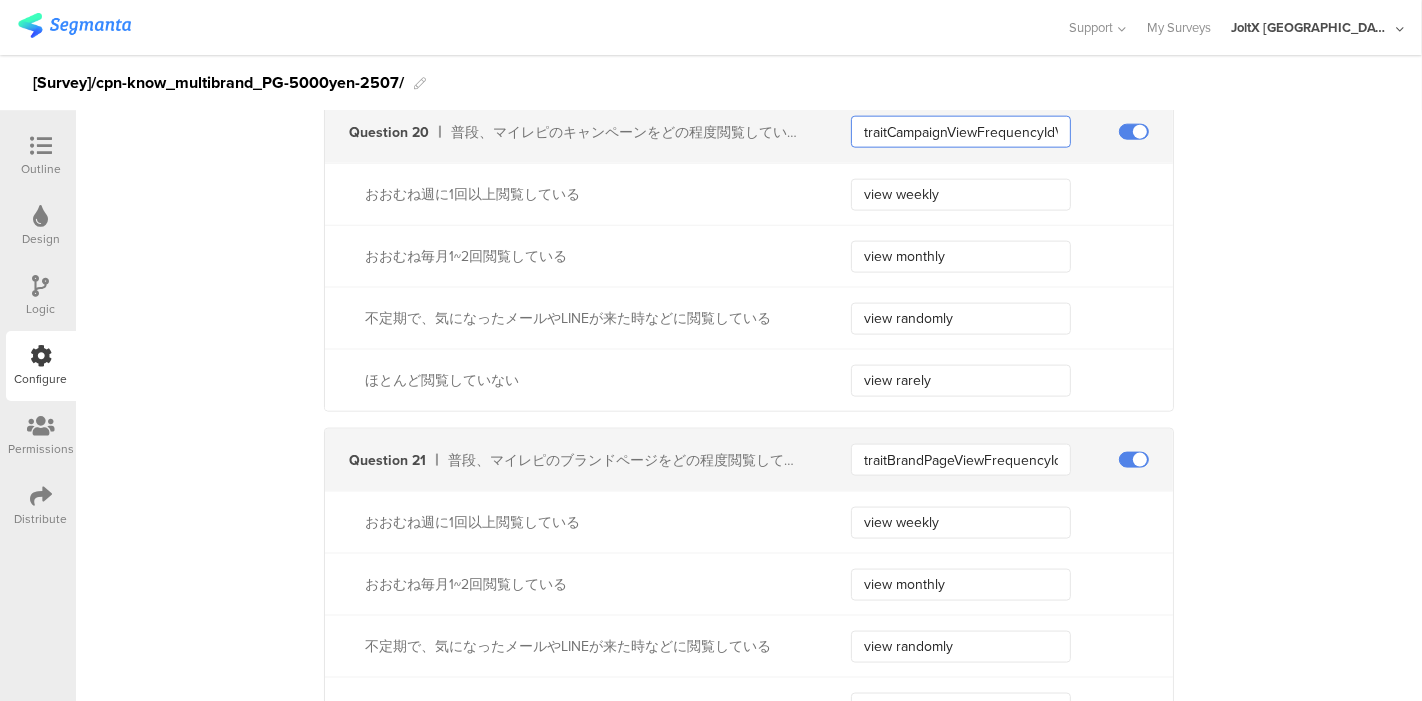 scroll, scrollTop: 8639, scrollLeft: 0, axis: vertical 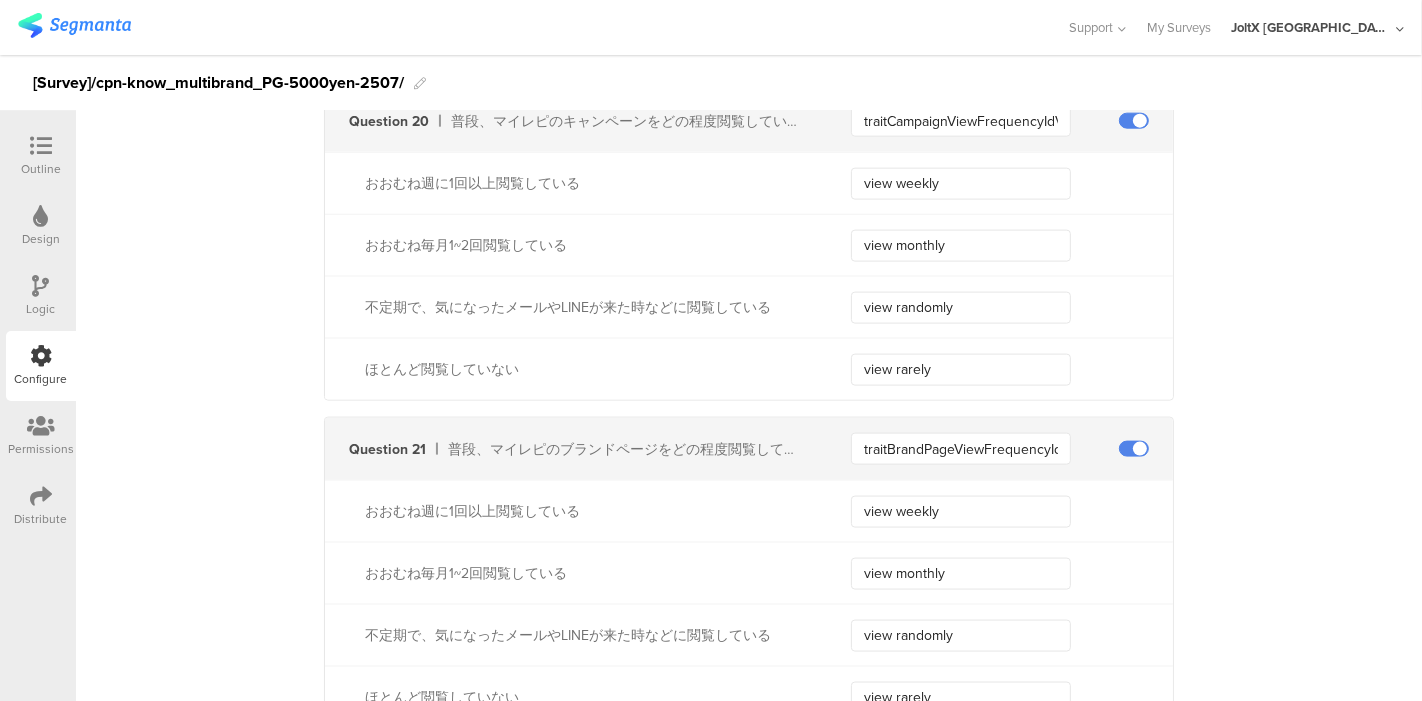 click on "Static traits
Add Field    Send event         Question 1       ご希望のプレゼントをどちらかお選びください。                   Aコース           Bコース     Question 2       洗濯洗剤は、普段どんなタイプのものを使用していますか？（該当するもの全て選択）     traitDetergentIdValue               粉末洗剤を使用している     Power detergent       液体洗剤を使用している     Liquid detergent       ジェルボール洗剤を使用している     Detergent pods Question 3       次の衣料用洗剤ブランドのうち、過去6か月間に最も頻繁に使用したものはどれですか。     traitBuyLaundryDetergentBrandP12MIdValue               アリエール     Ariel       ボールド     Bold       さらさ     Sarasa       アタック     Attack       トップ     Top       ニュービーズ     New Beads       その他     Others Question 4           traitUseBrandFEIdValue               レノア" at bounding box center (749, -3781) 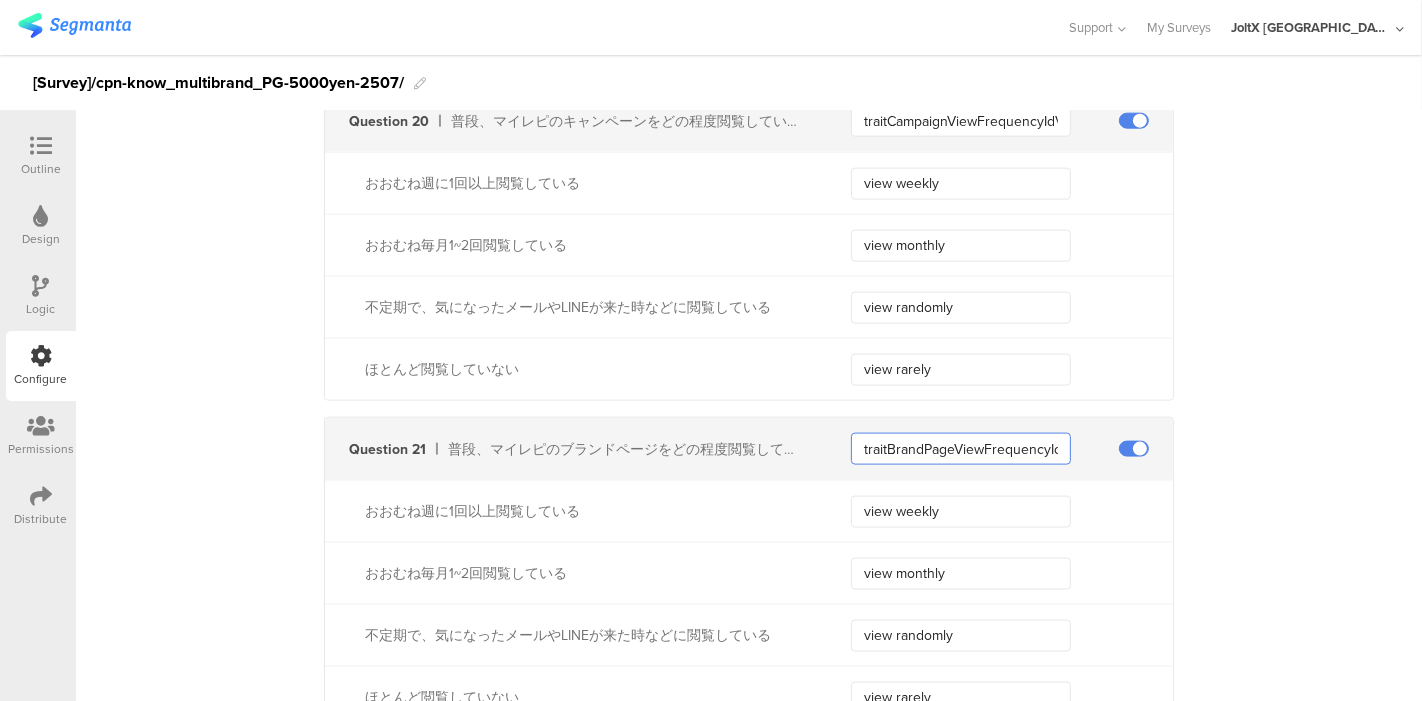 click on "traitBrandPageViewFrequencyIdValue" at bounding box center [961, 449] 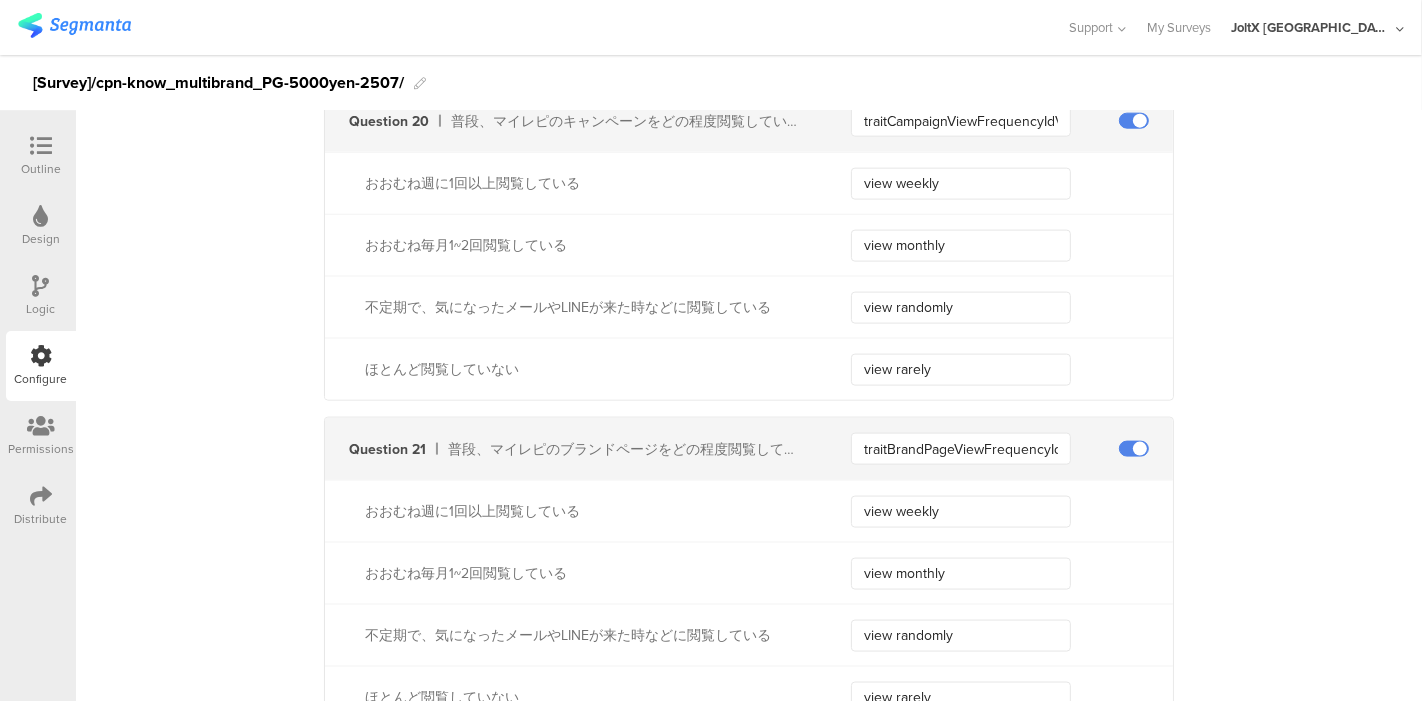 click on "Static traits
Add Field    Send event         Question 1       ご希望のプレゼントをどちらかお選びください。                   Aコース           Bコース     Question 2       洗濯洗剤は、普段どんなタイプのものを使用していますか？（該当するもの全て選択）     traitDetergentIdValue               粉末洗剤を使用している     Power detergent       液体洗剤を使用している     Liquid detergent       ジェルボール洗剤を使用している     Detergent pods Question 3       次の衣料用洗剤ブランドのうち、過去6か月間に最も頻繁に使用したものはどれですか。     traitBuyLaundryDetergentBrandP12MIdValue               アリエール     Ariel       ボールド     Bold       さらさ     Sarasa       アタック     Attack       トップ     Top       ニュービーズ     New Beads       その他     Others Question 4           traitUseBrandFEIdValue               レノア" at bounding box center [749, -3781] 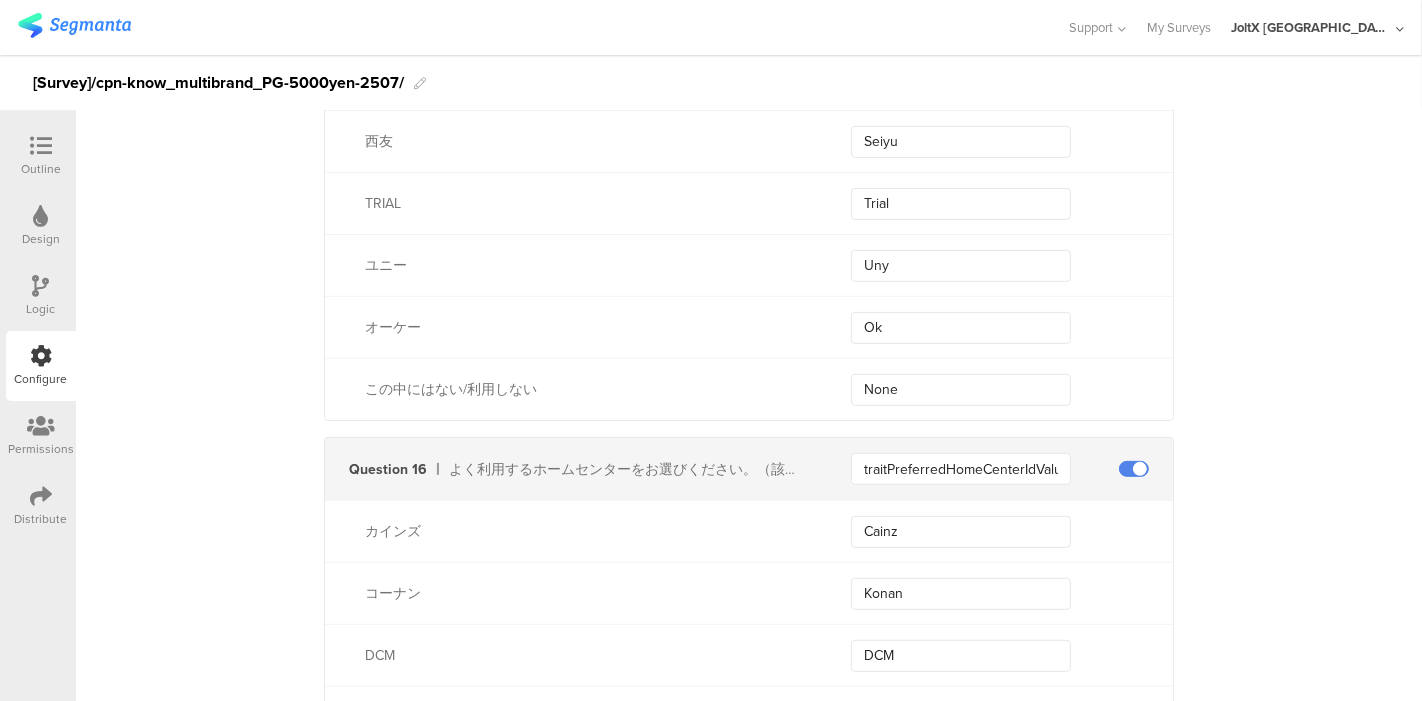scroll, scrollTop: 6972, scrollLeft: 0, axis: vertical 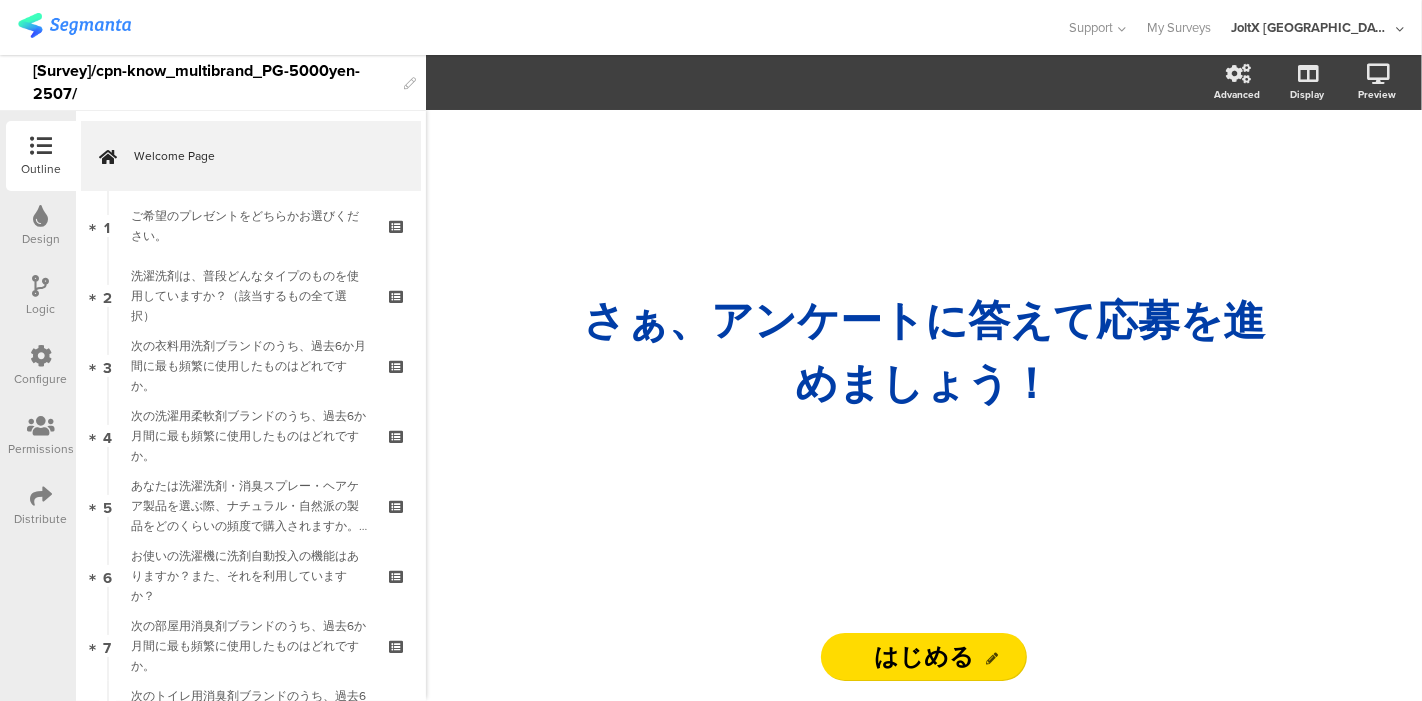 click at bounding box center (41, 356) 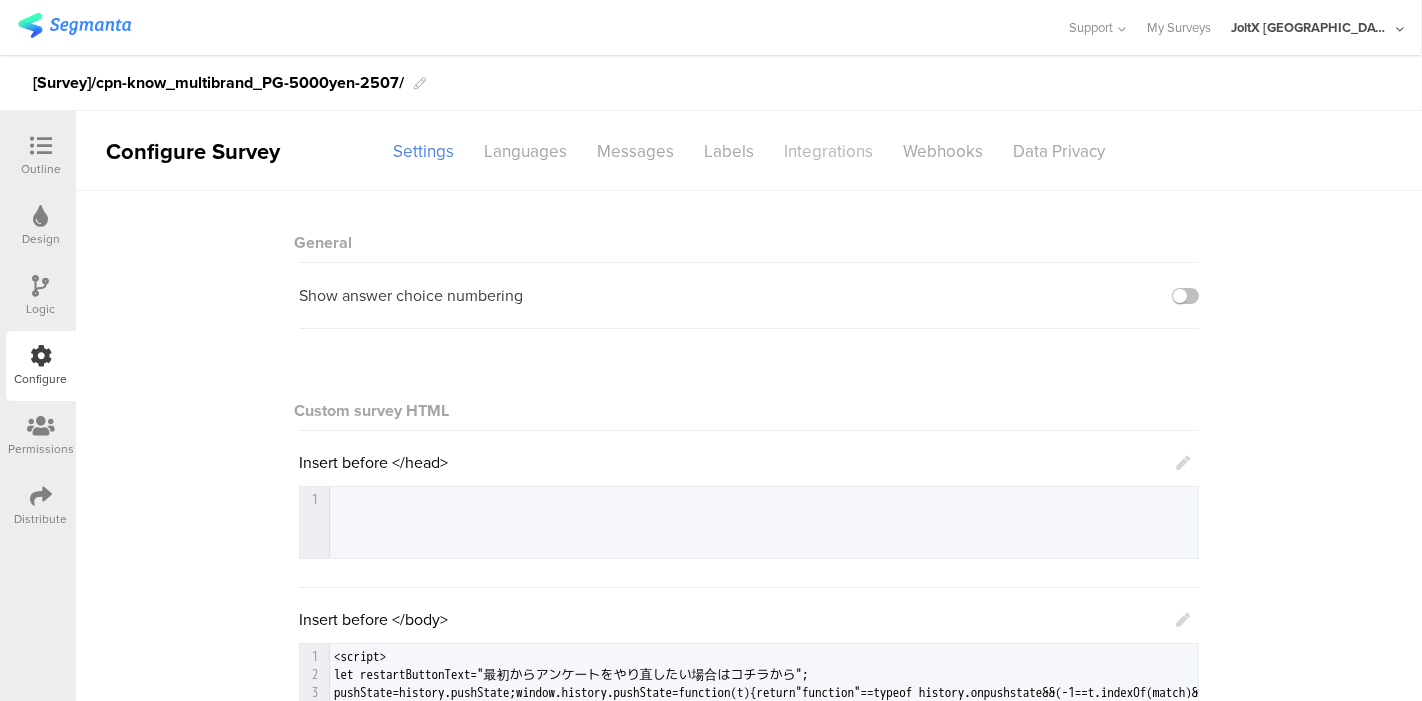click on "Integrations" at bounding box center [828, 151] 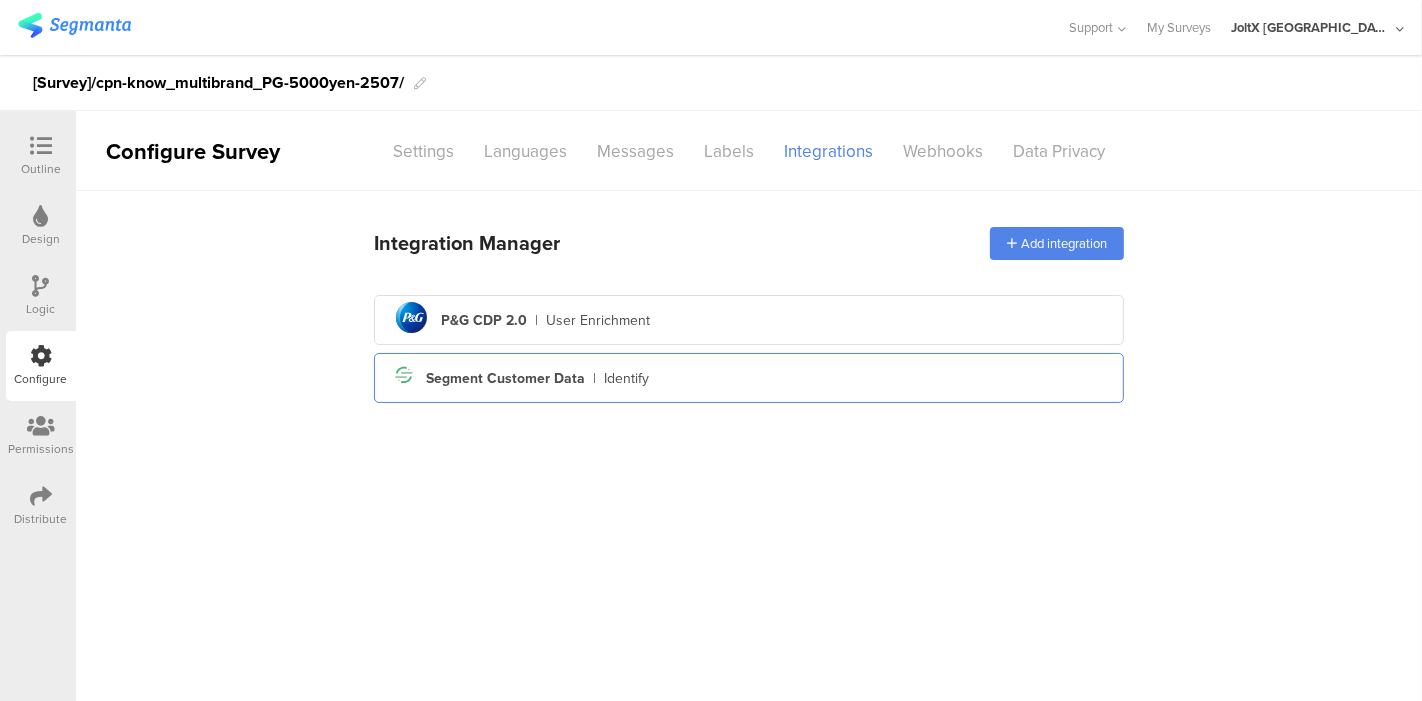 click on "Segment Customer Data" at bounding box center (505, 378) 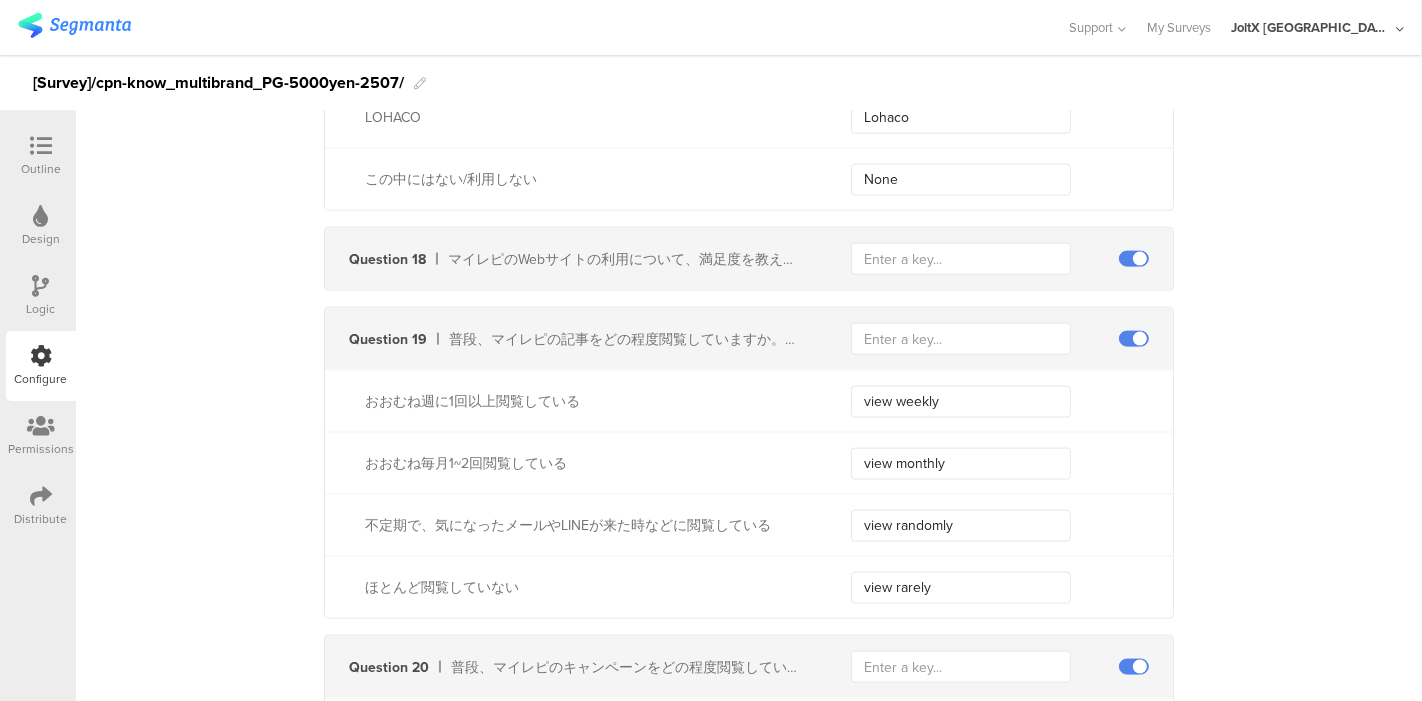 scroll, scrollTop: 8555, scrollLeft: 0, axis: vertical 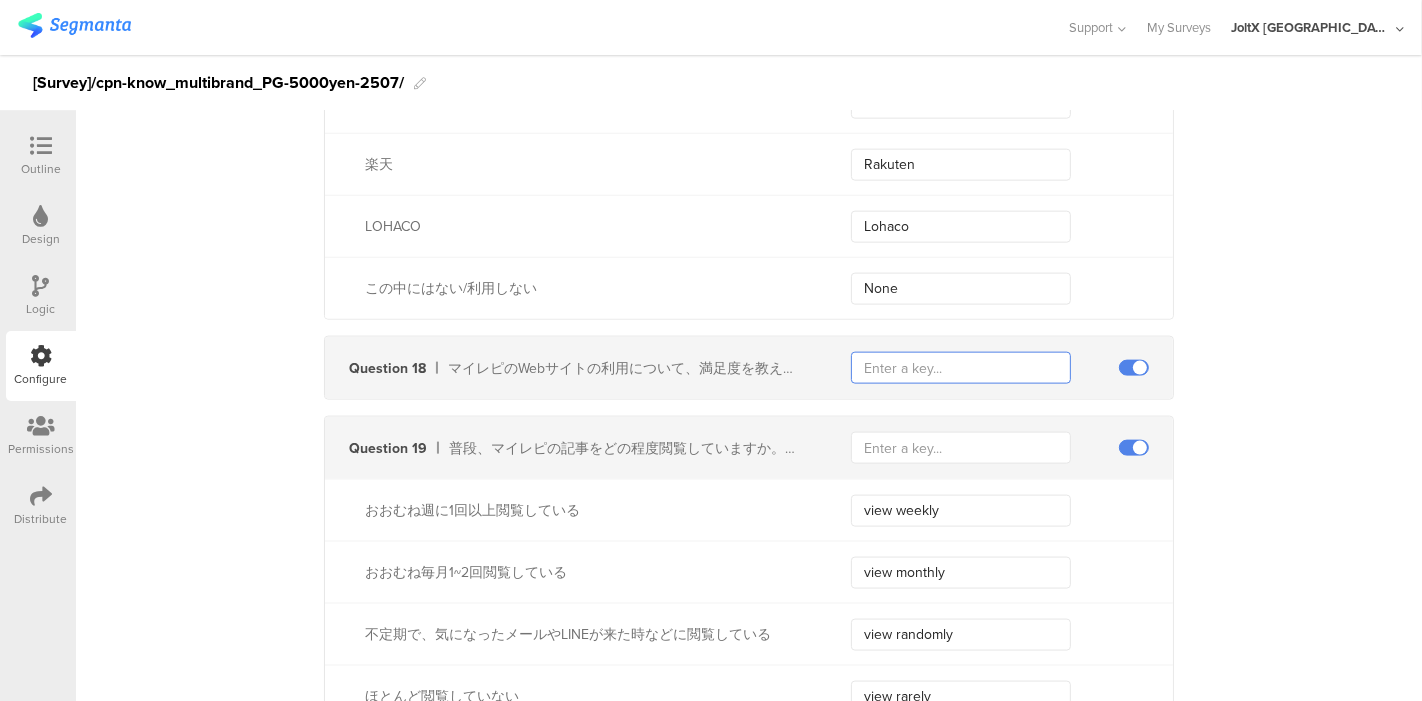 click at bounding box center (961, 368) 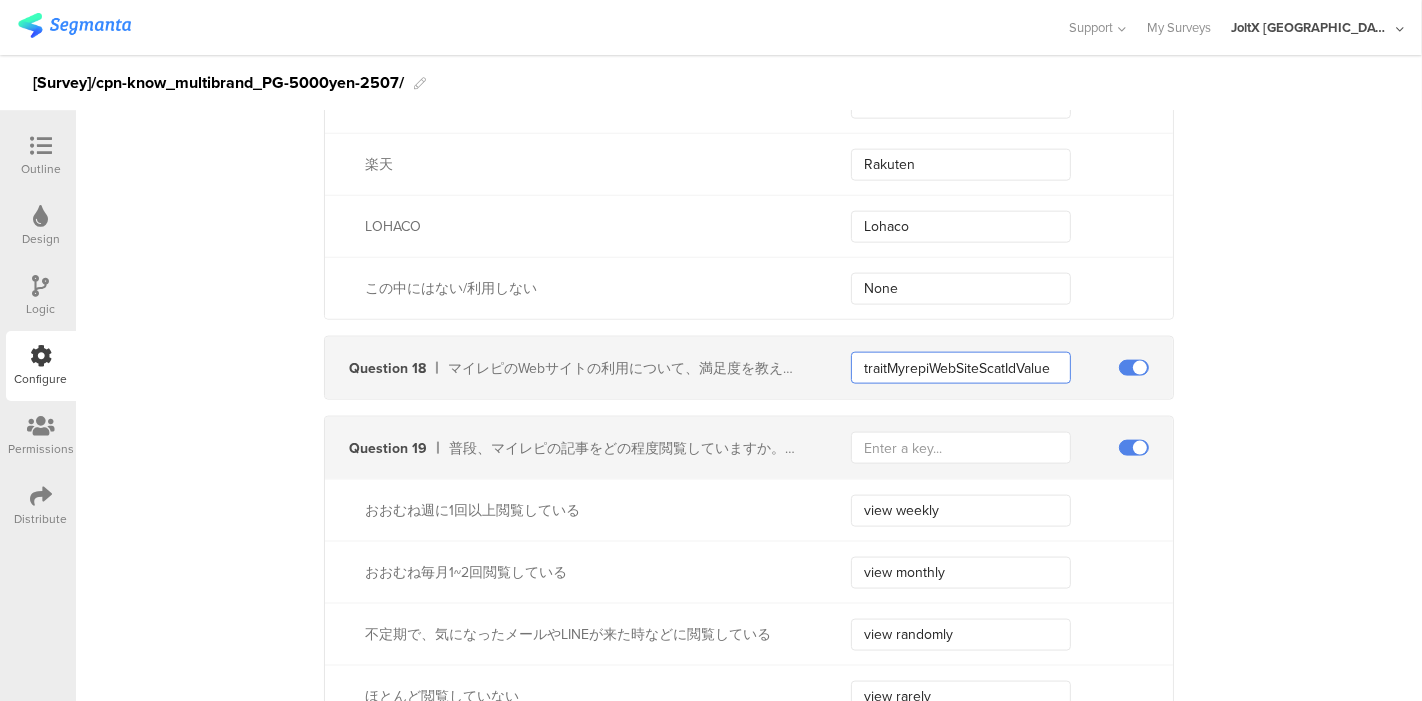 type on "traitMyrepiWebSiteScatIdValue" 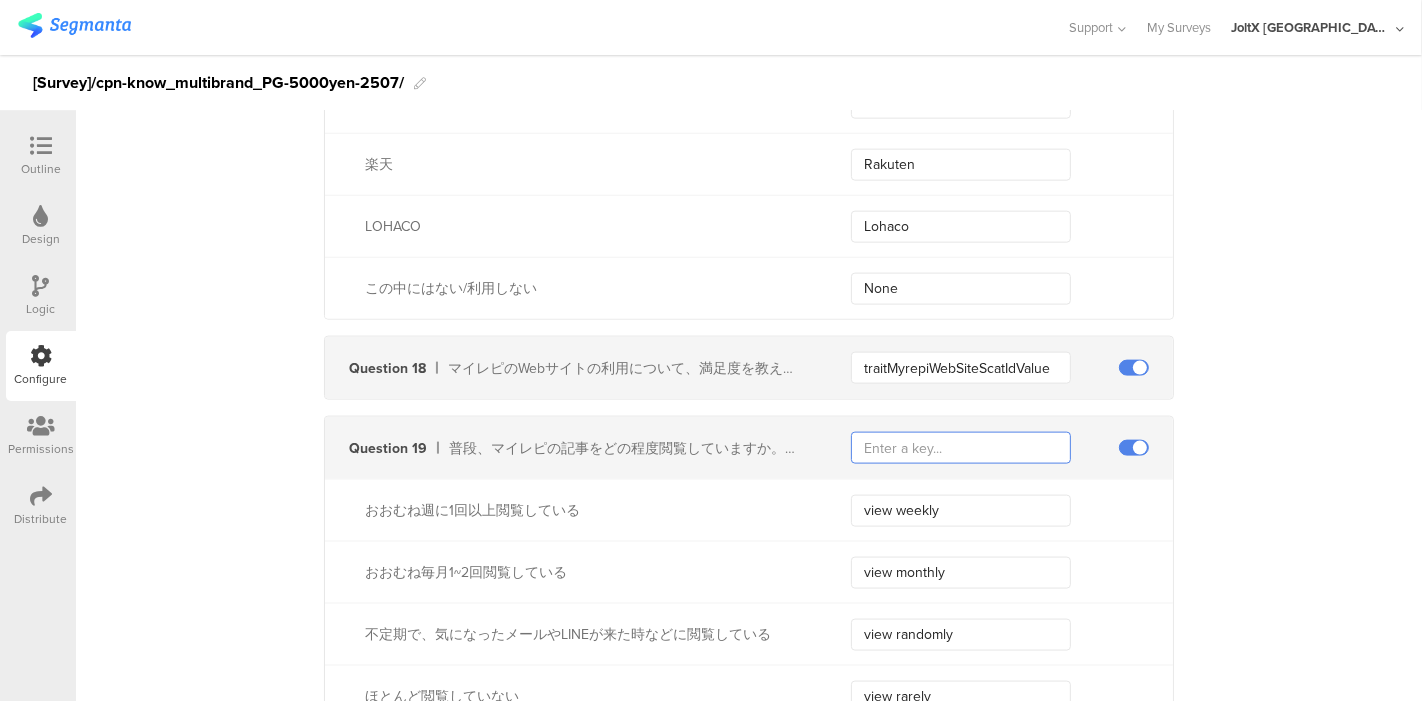 click at bounding box center [961, 448] 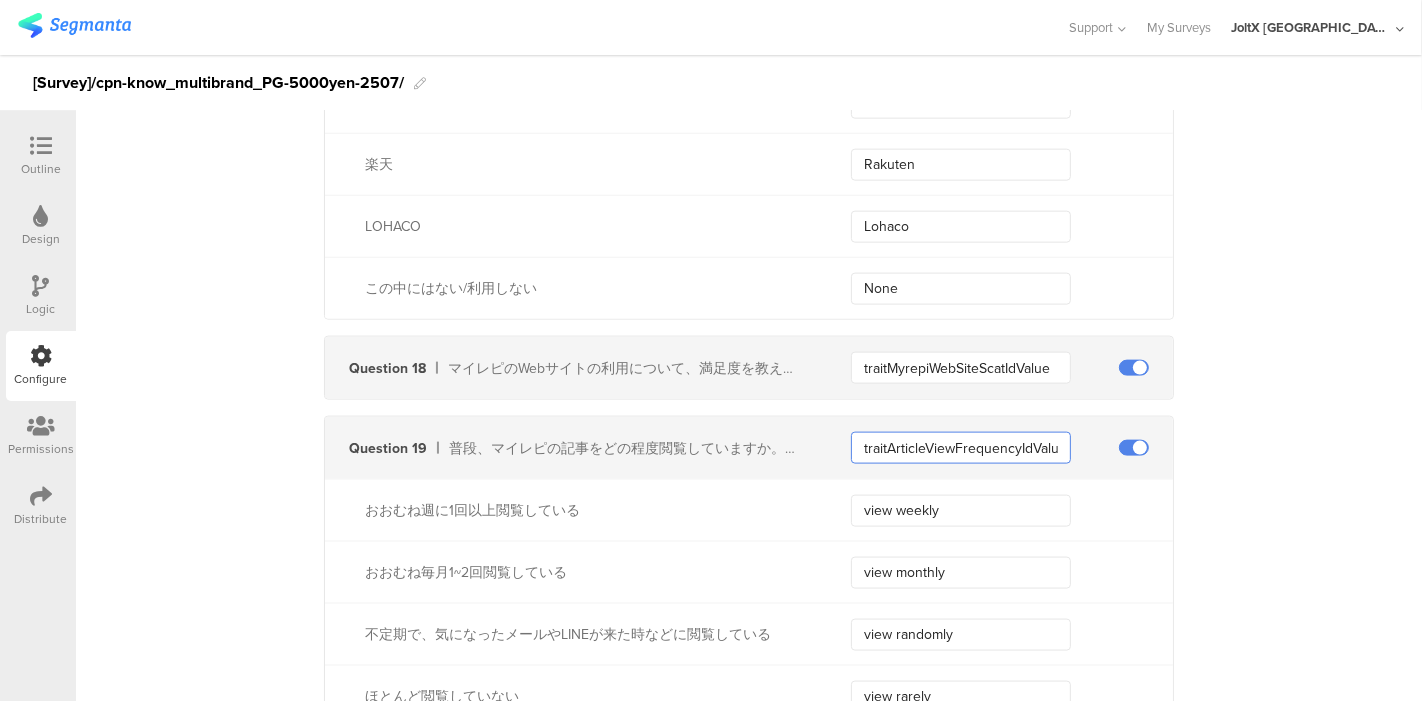 scroll, scrollTop: 0, scrollLeft: 8, axis: horizontal 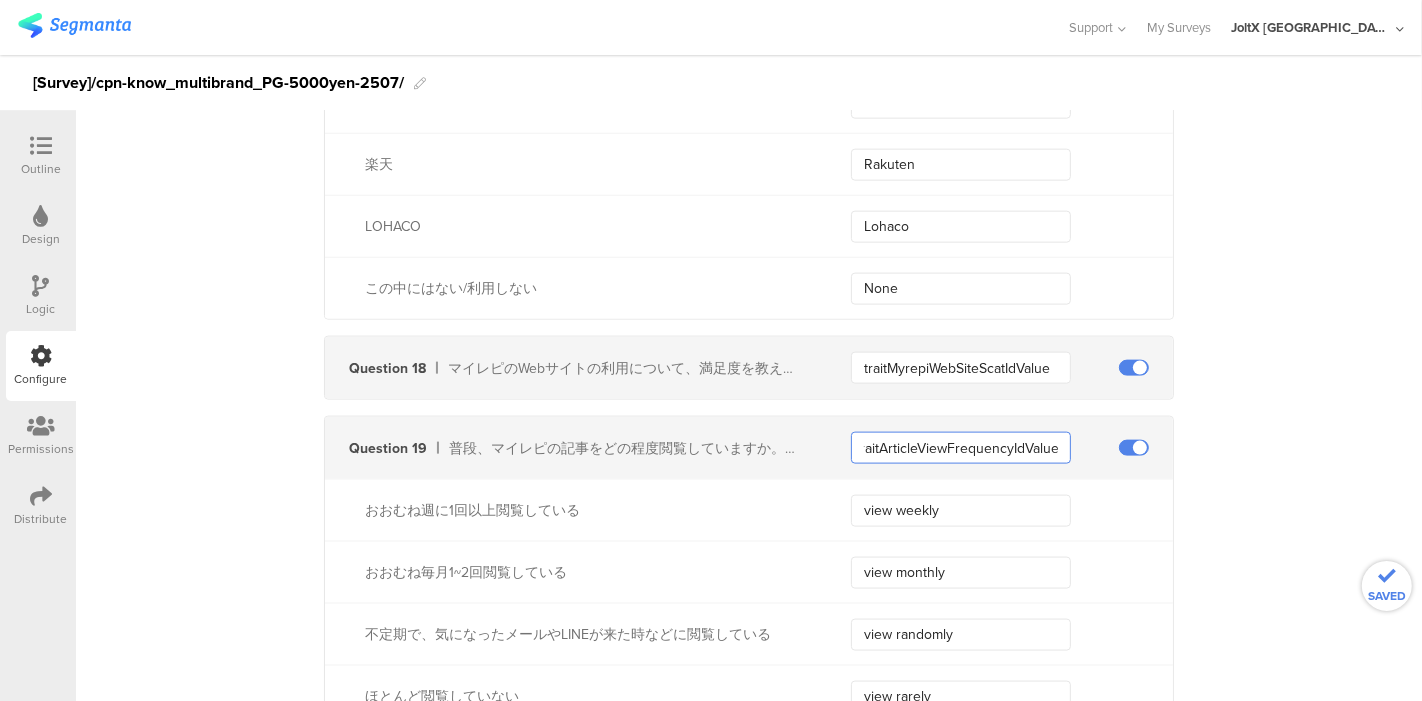 type on "traitArticleViewFrequencyIdValue" 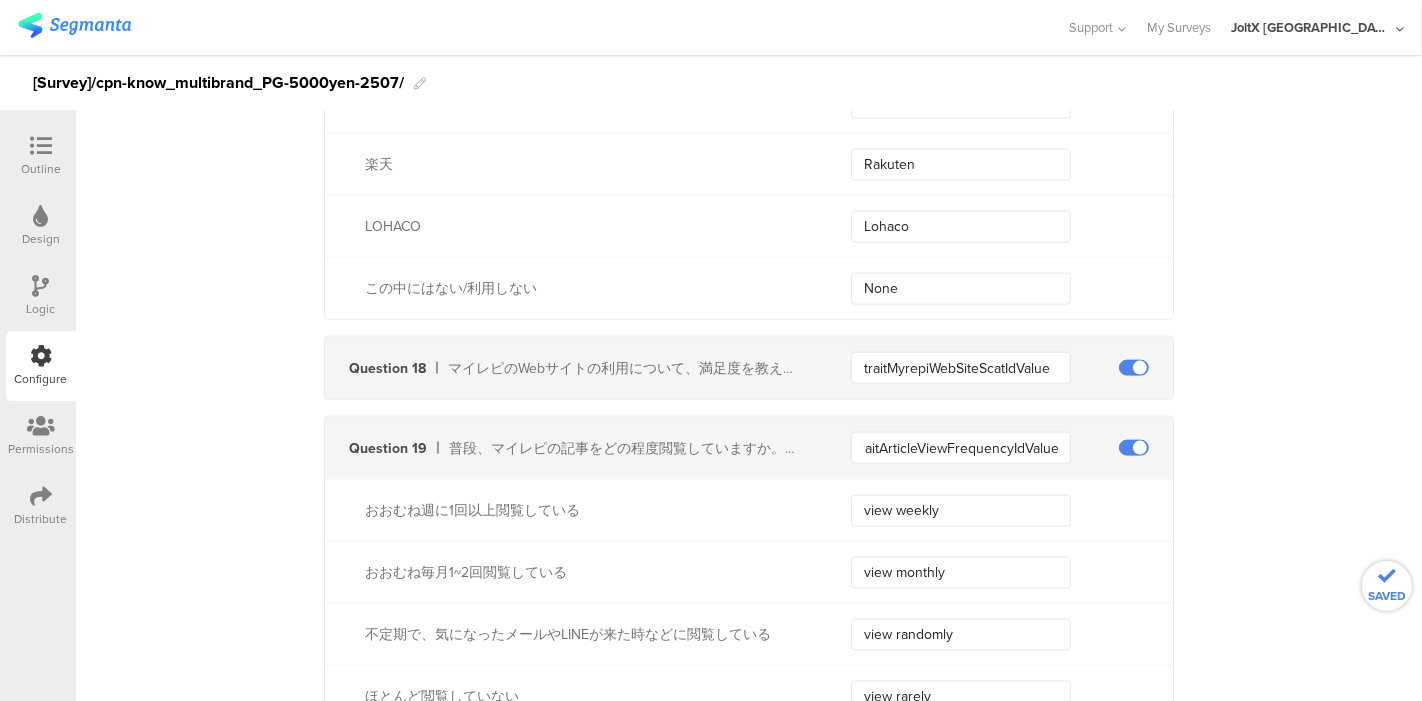 click on "**********" at bounding box center (749, -3411) 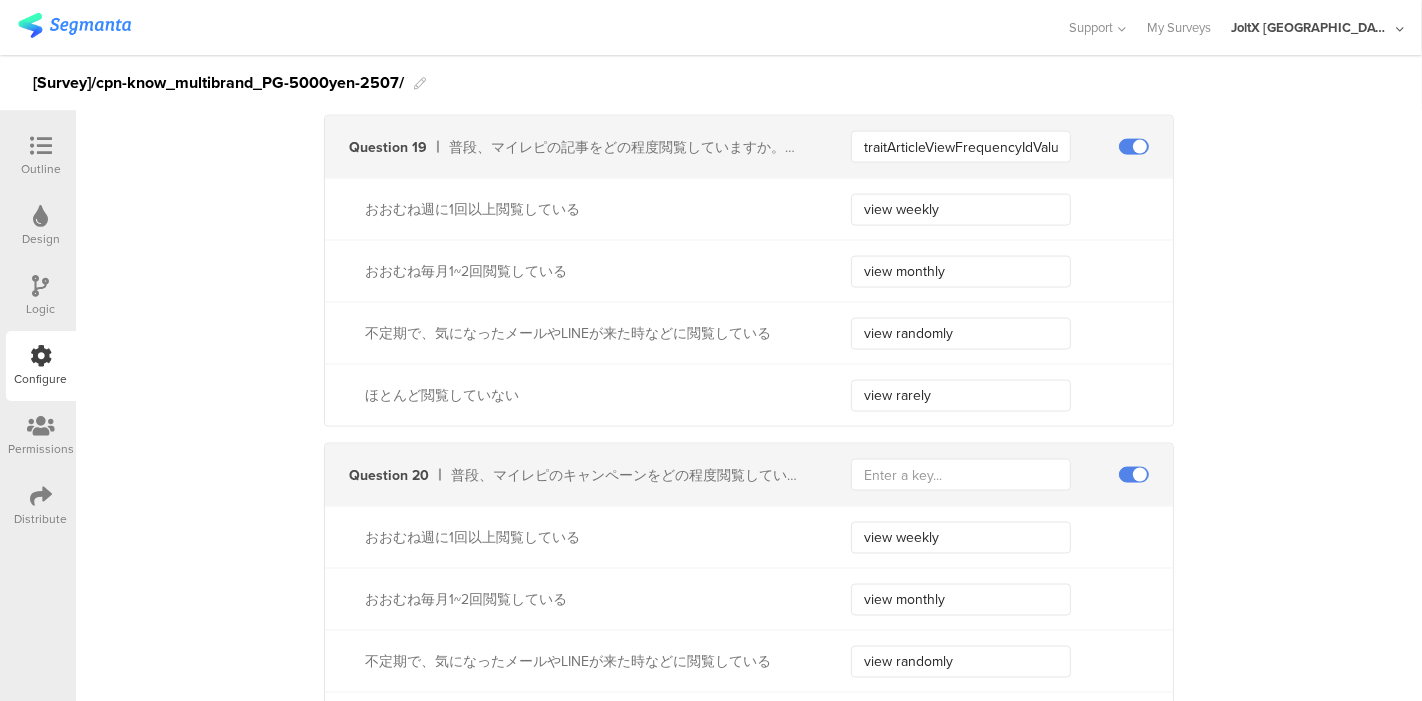 scroll, scrollTop: 8888, scrollLeft: 0, axis: vertical 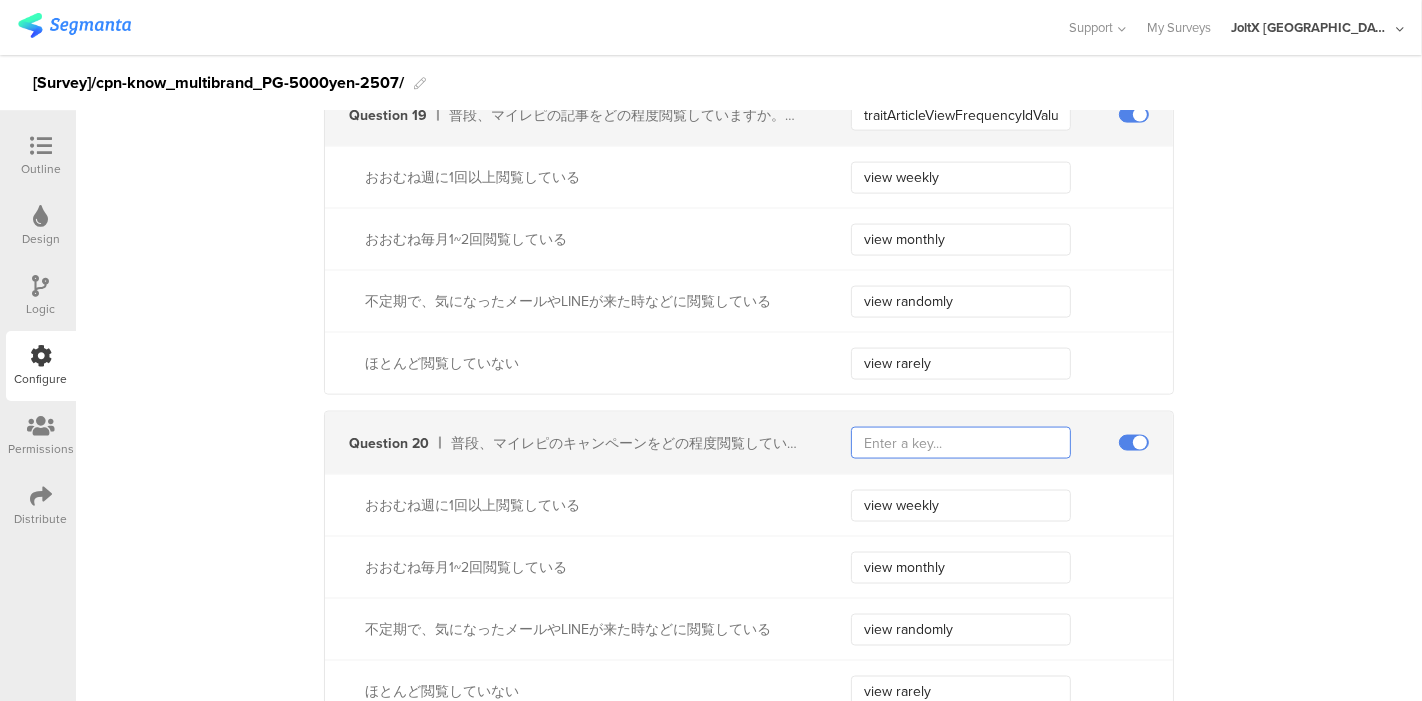 click at bounding box center [961, 443] 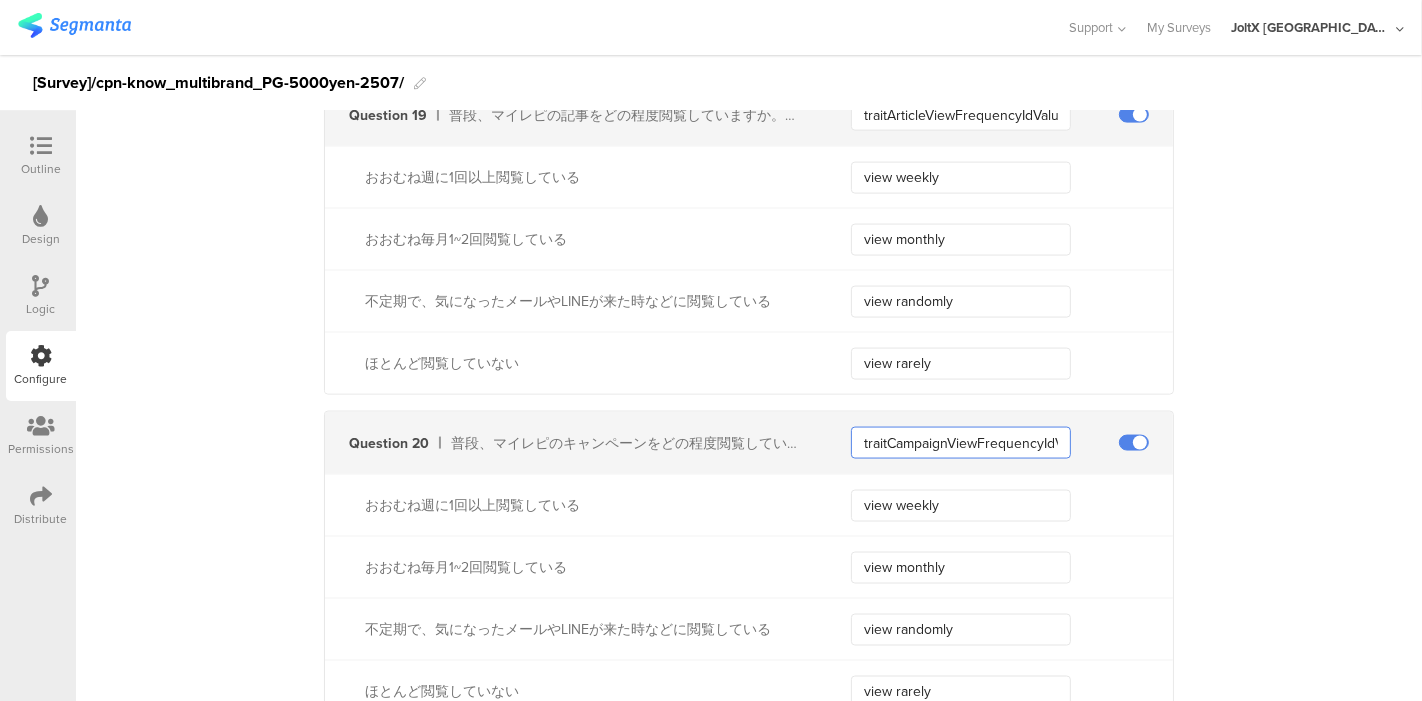 scroll, scrollTop: 0, scrollLeft: 31, axis: horizontal 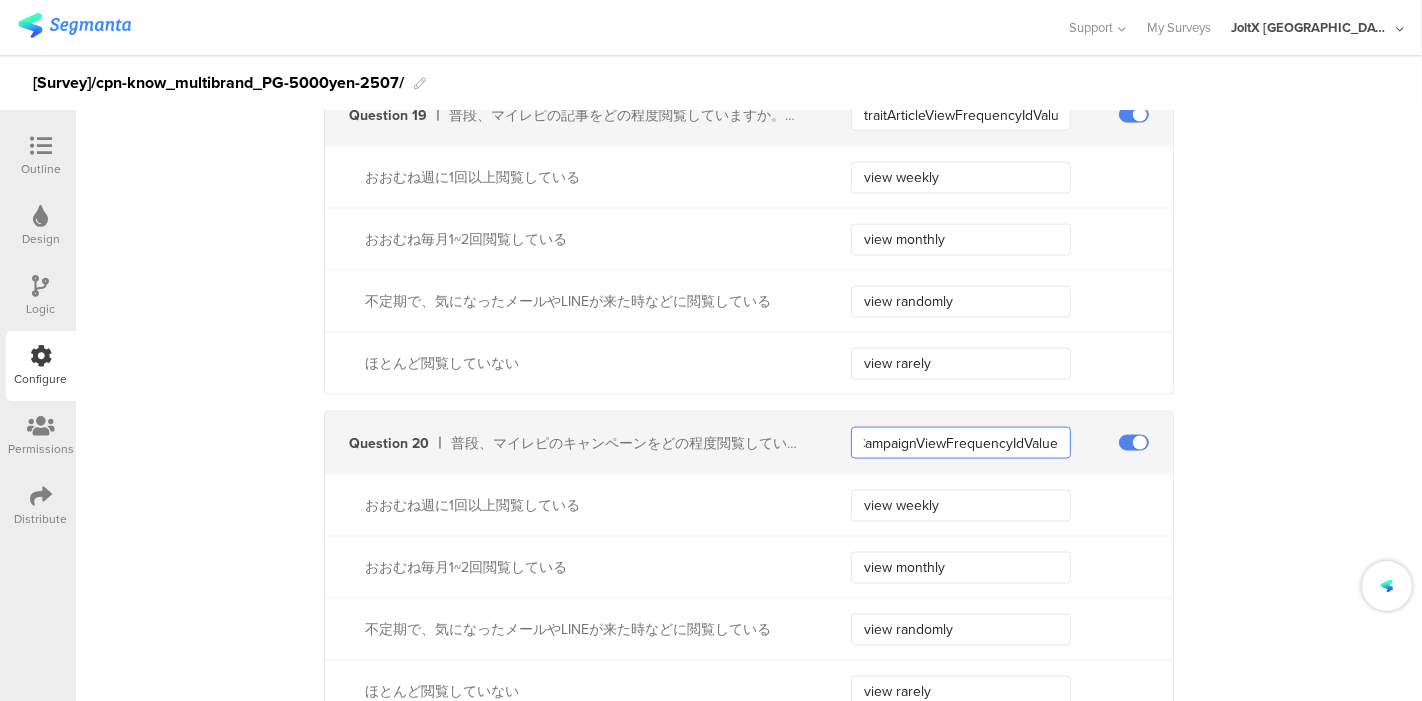 type on "traitCampaignViewFrequencyIdValue" 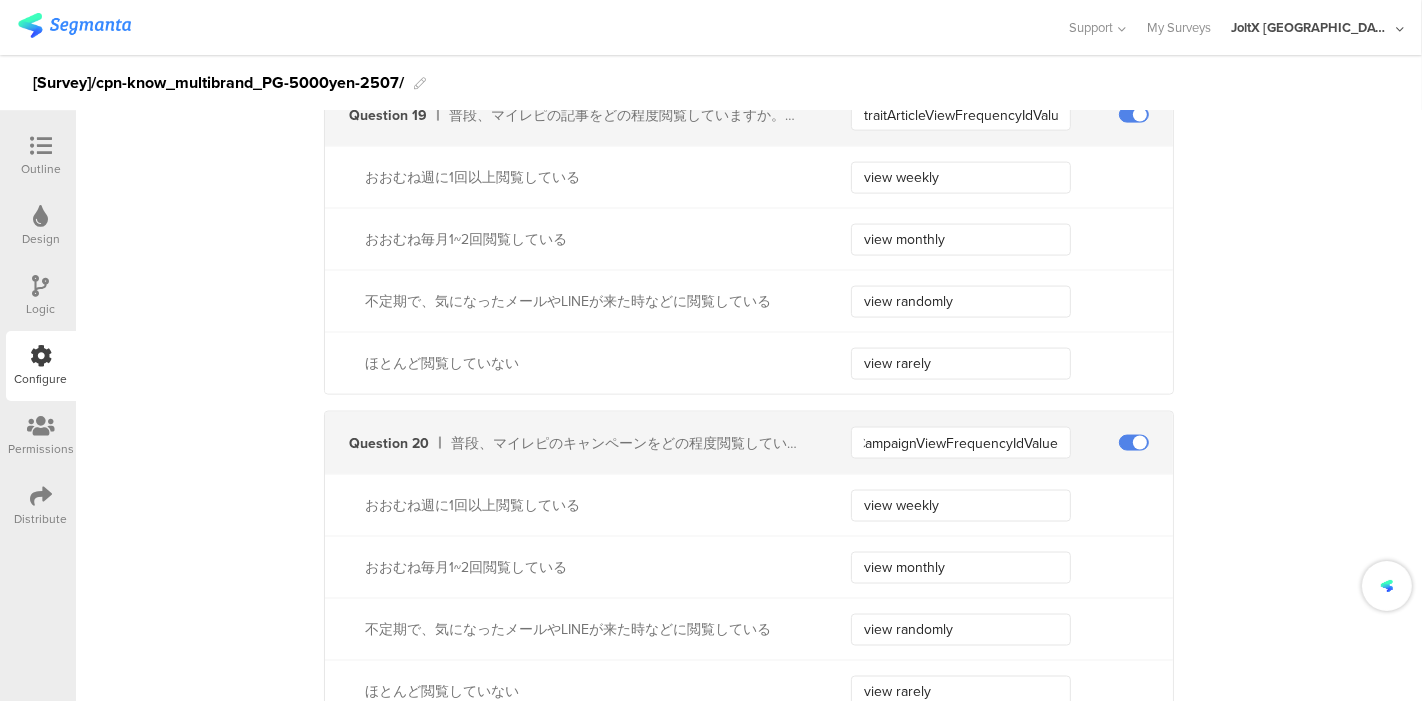 click on "**********" at bounding box center (749, -3744) 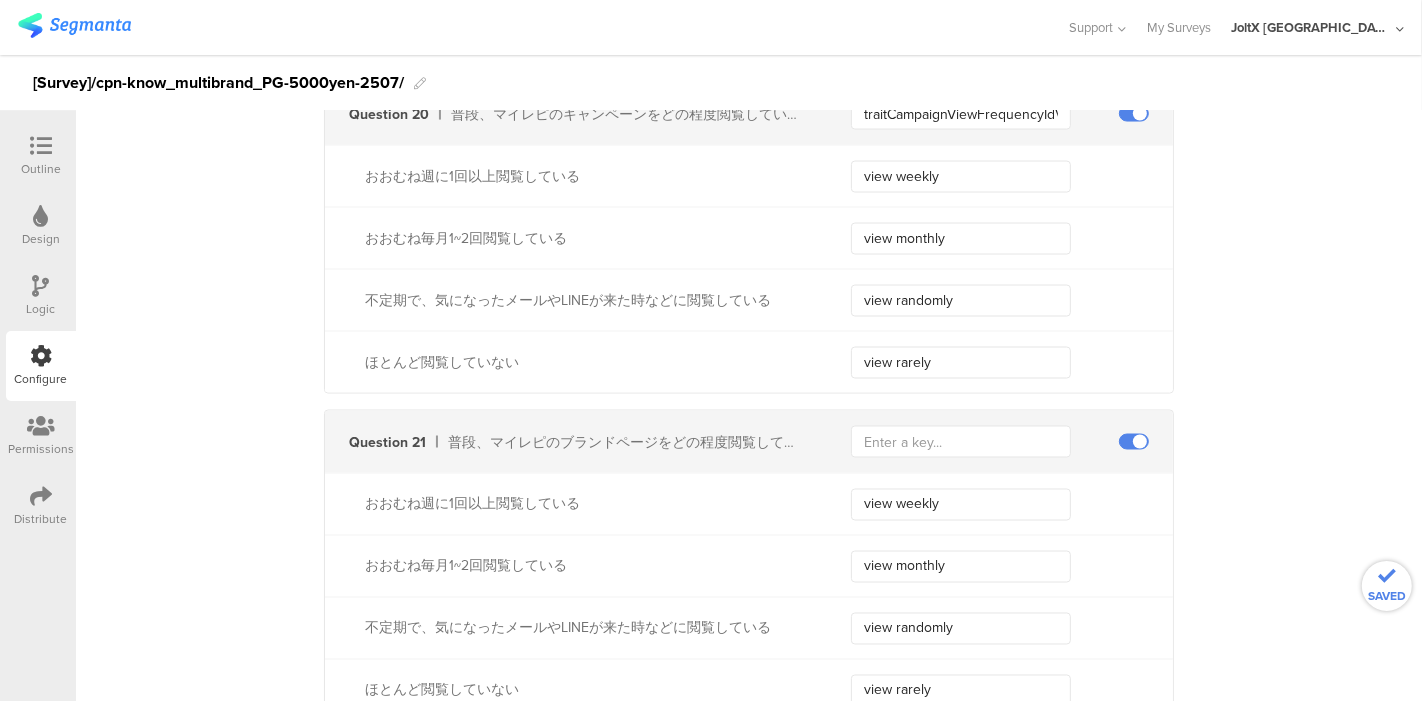 scroll, scrollTop: 9222, scrollLeft: 0, axis: vertical 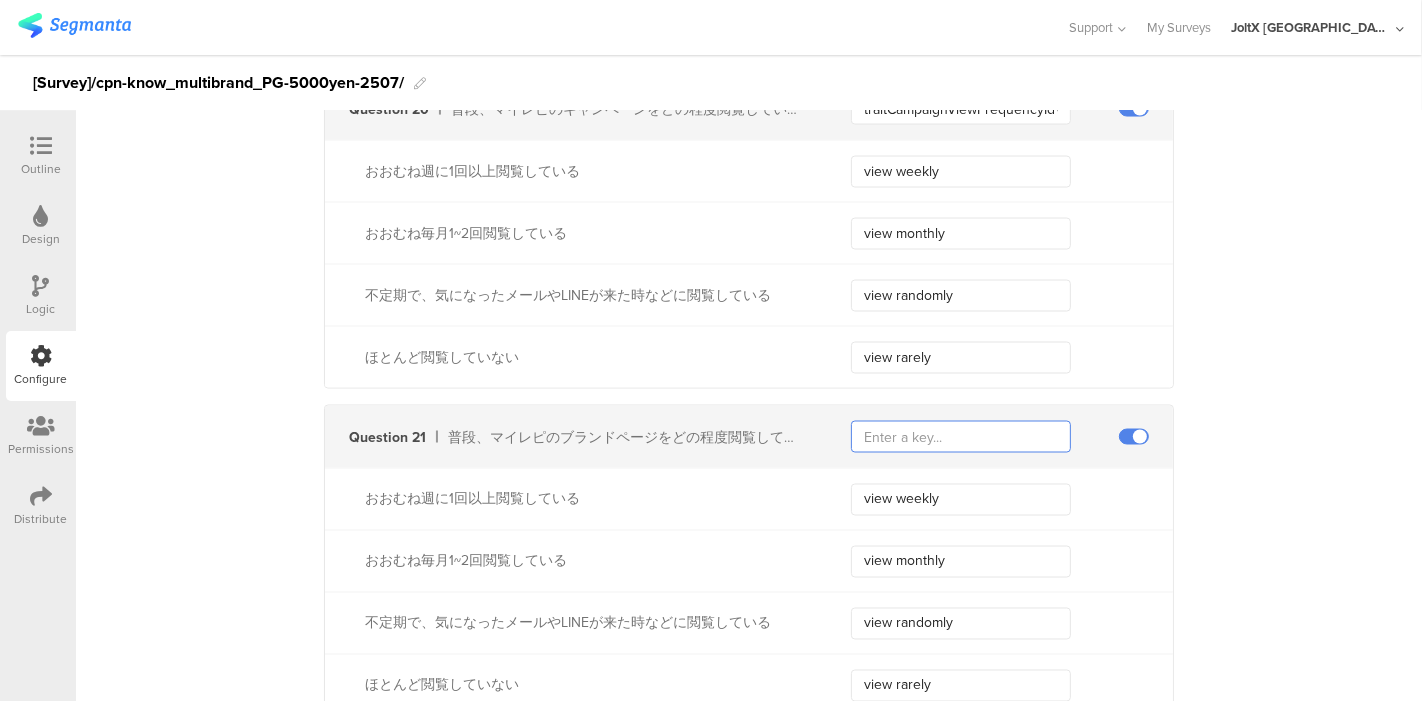 click at bounding box center (961, 437) 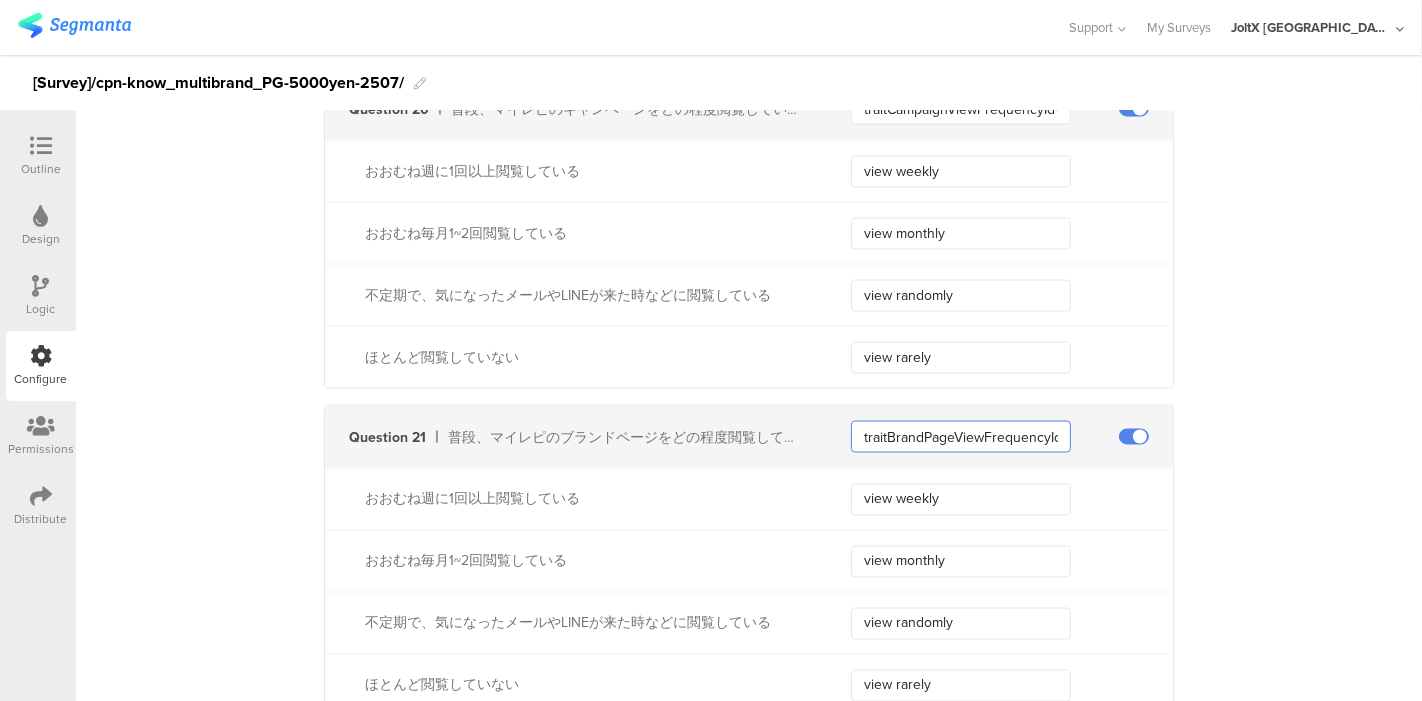 scroll, scrollTop: 0, scrollLeft: 37, axis: horizontal 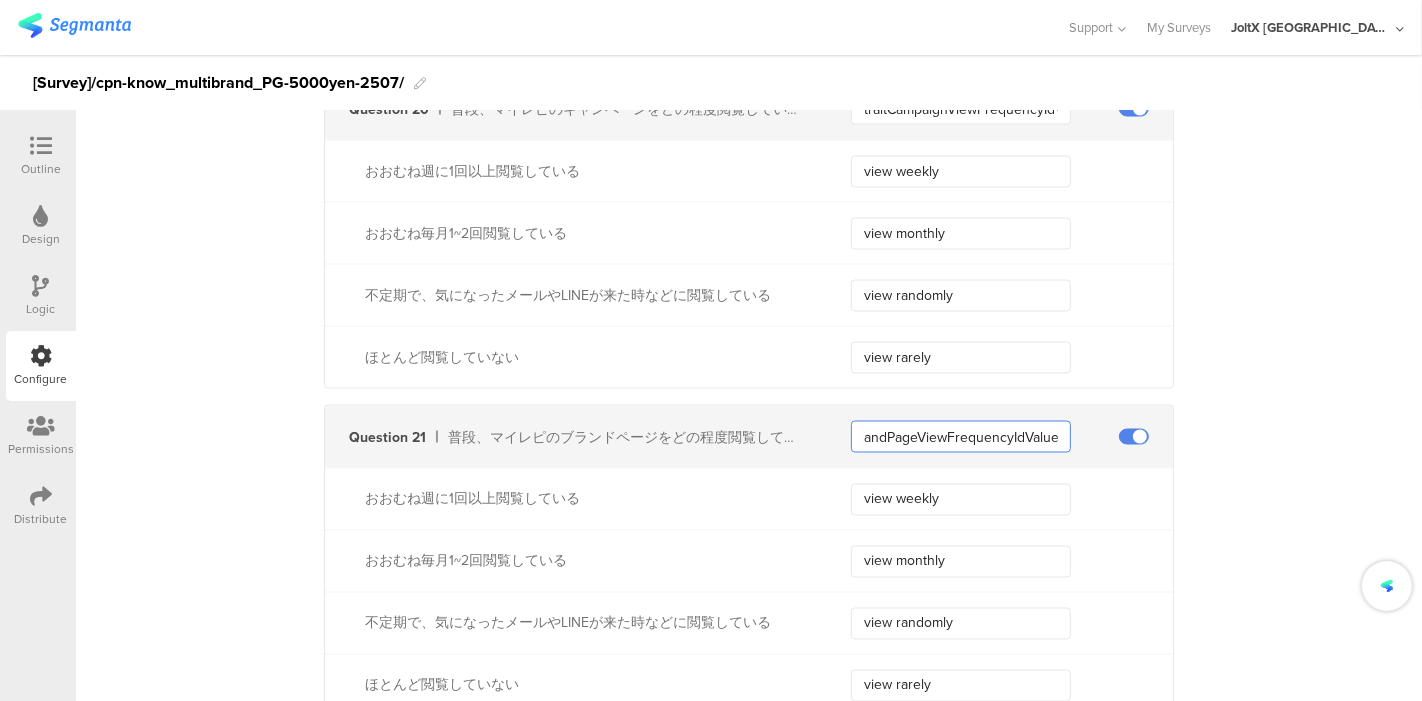 type on "traitBrandPageViewFrequencyIdValue" 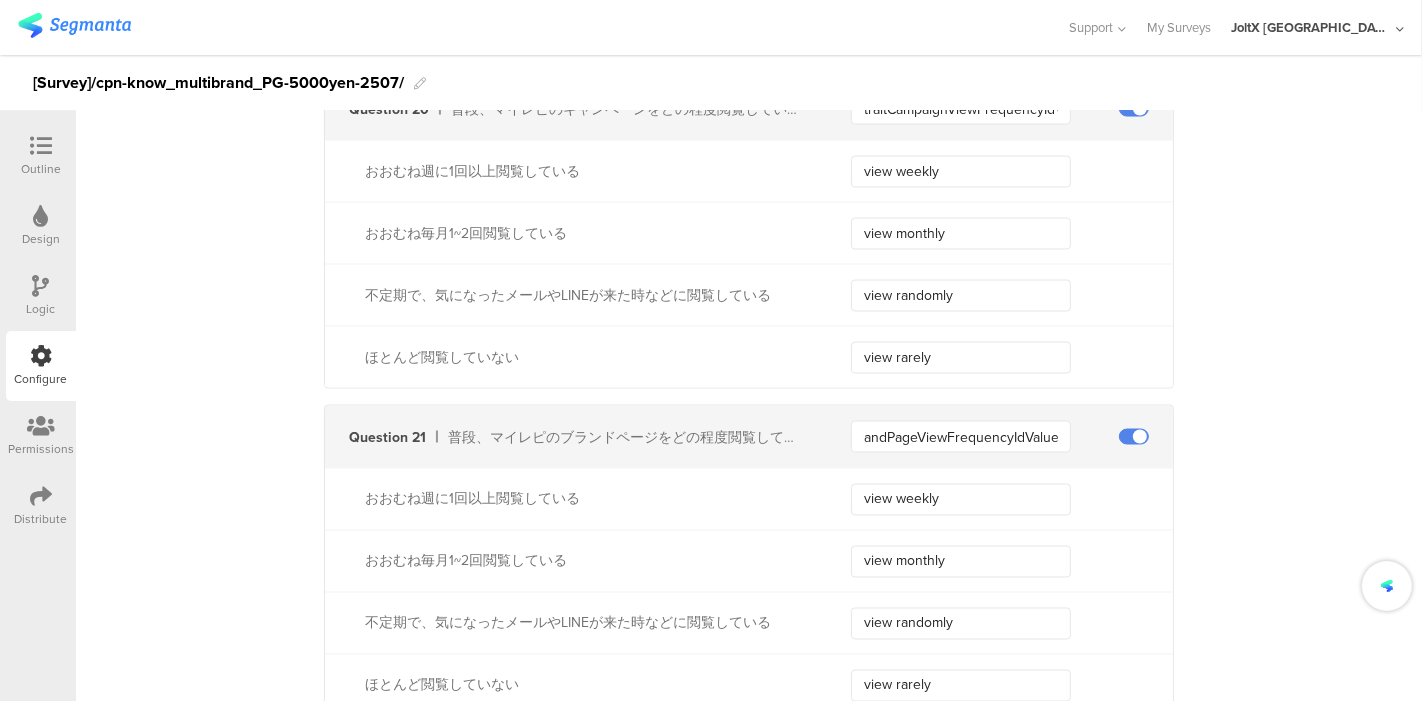 click on "**********" at bounding box center [749, -4078] 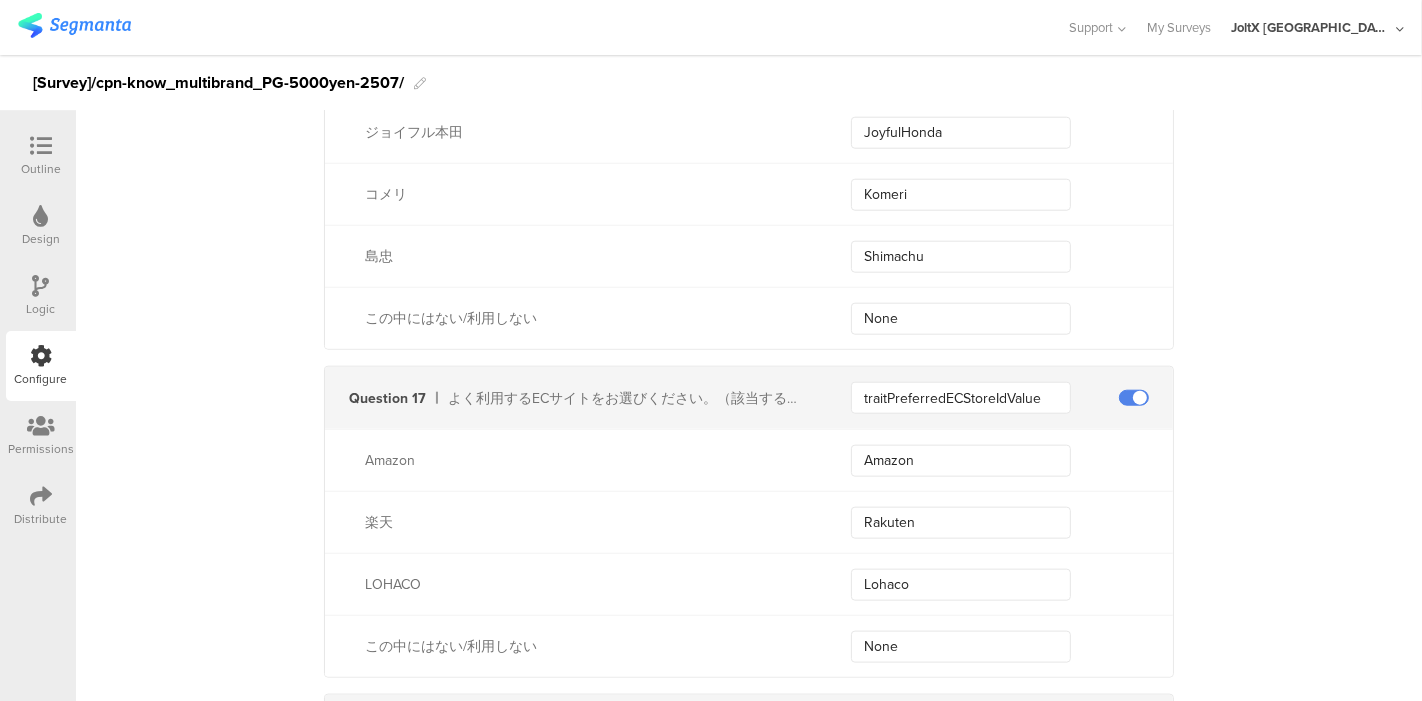 scroll, scrollTop: 7985, scrollLeft: 0, axis: vertical 